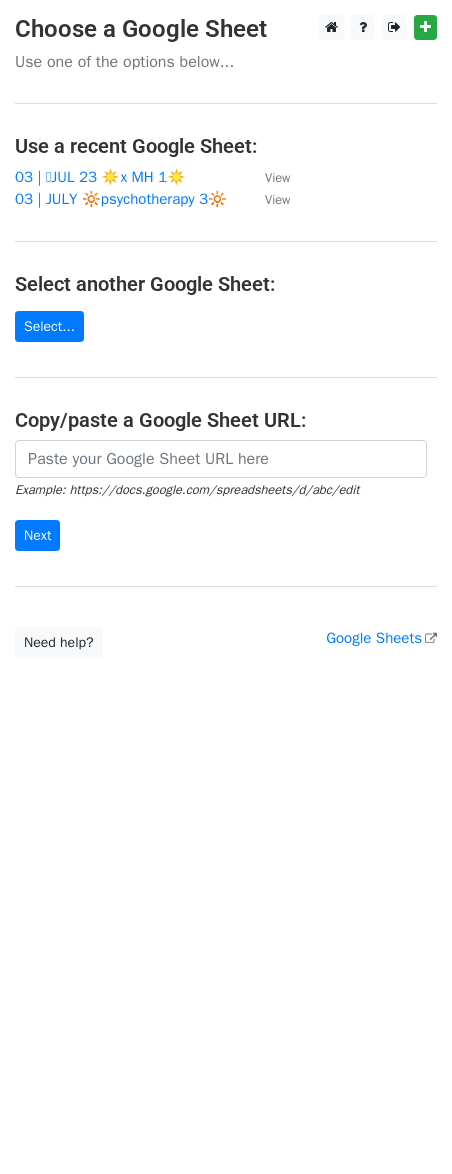 scroll, scrollTop: 0, scrollLeft: 0, axis: both 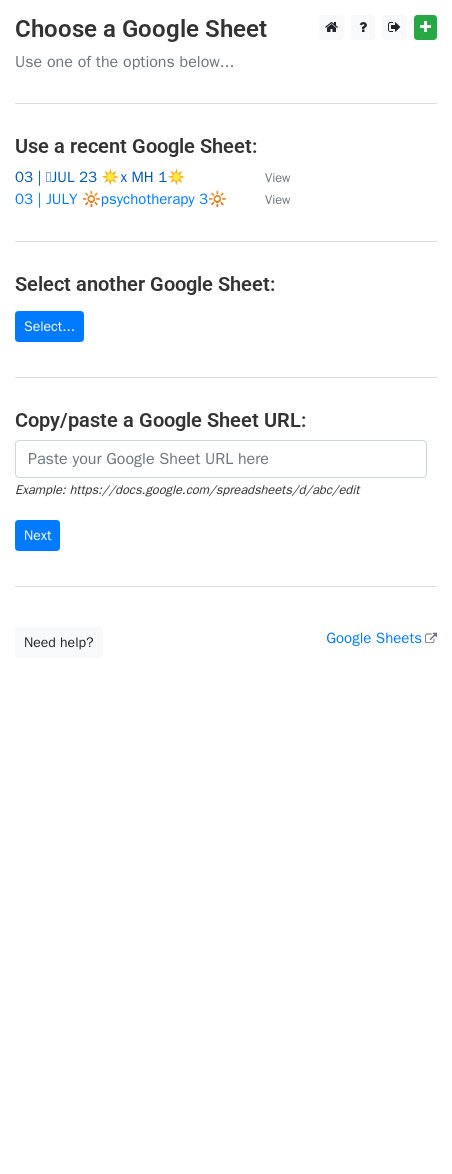 click on "03 | 🩵JUL 23 ☀️x MH 1☀️" at bounding box center (100, 177) 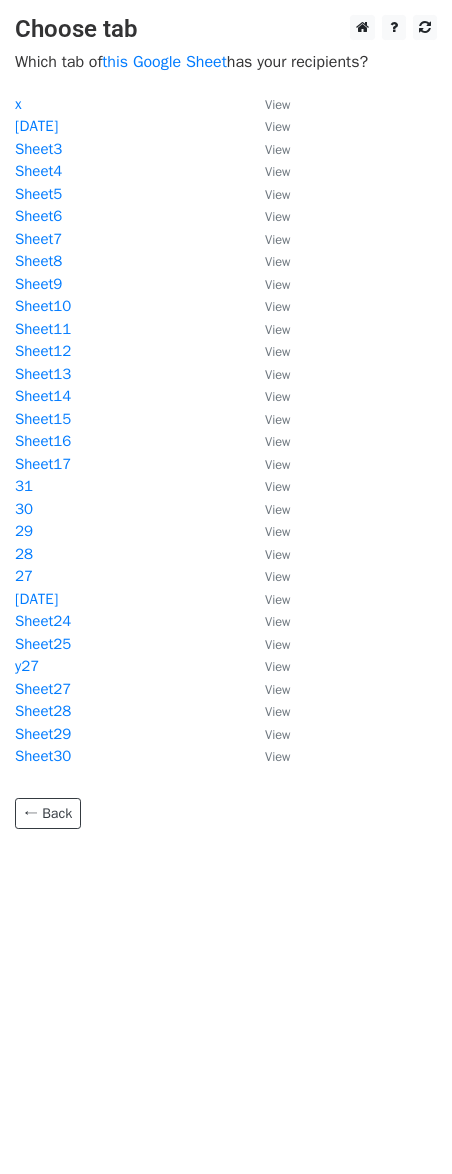 scroll, scrollTop: 0, scrollLeft: 0, axis: both 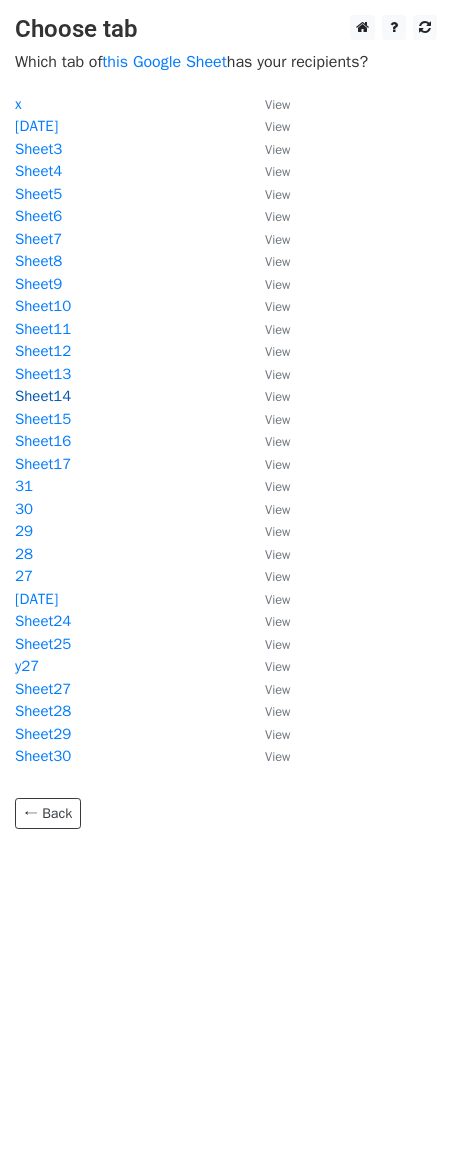 click on "Sheet14" at bounding box center (43, 396) 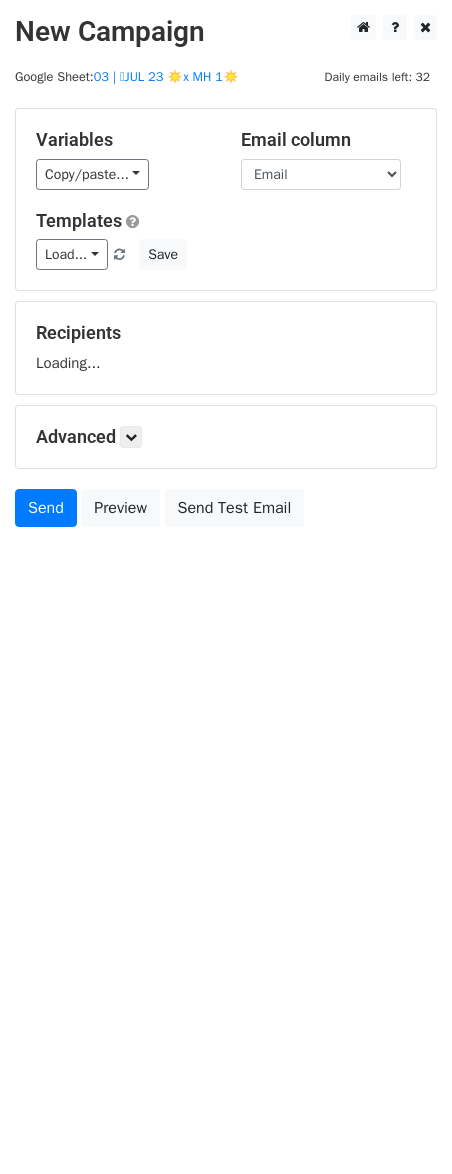 scroll, scrollTop: 0, scrollLeft: 0, axis: both 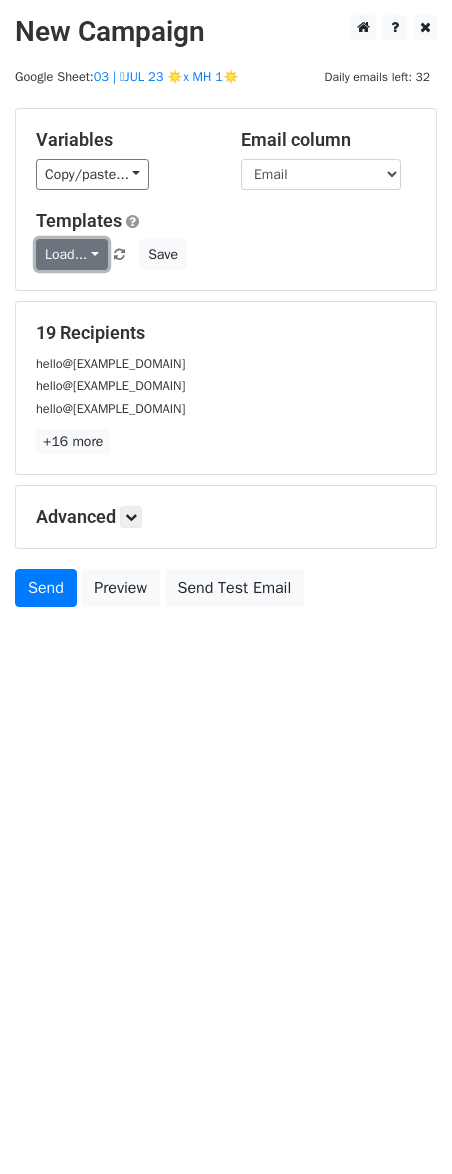 click on "Load..." at bounding box center [72, 254] 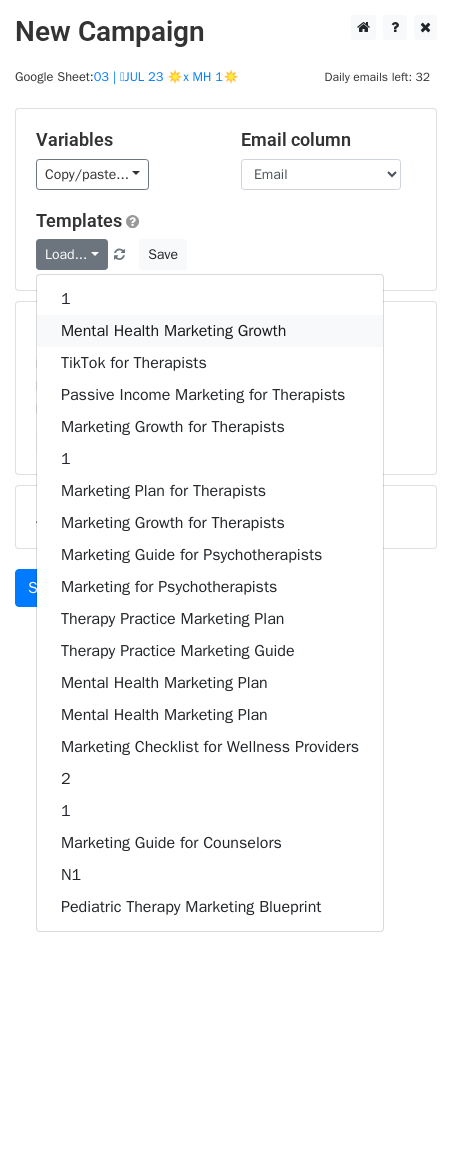click on "Mental Health Marketing Growth" at bounding box center [210, 331] 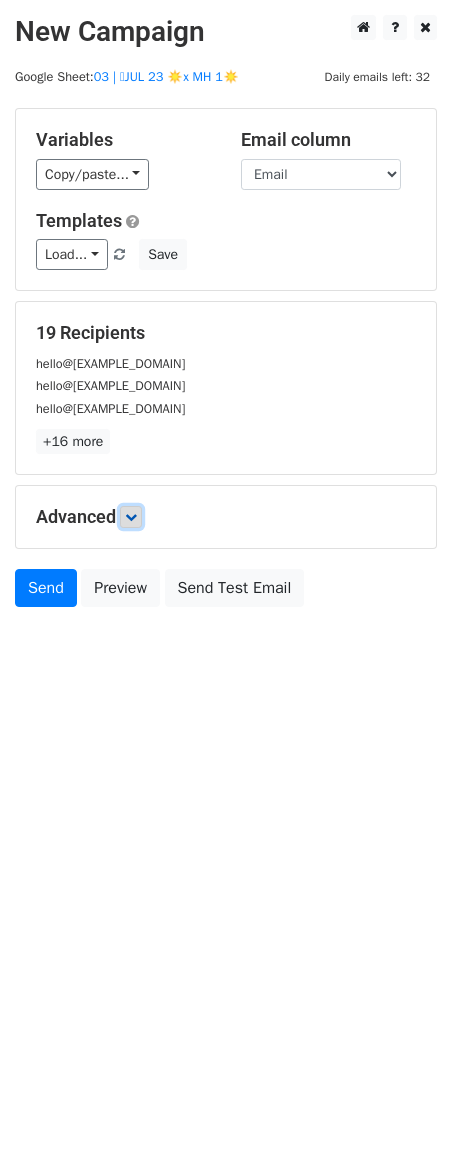 click at bounding box center [131, 517] 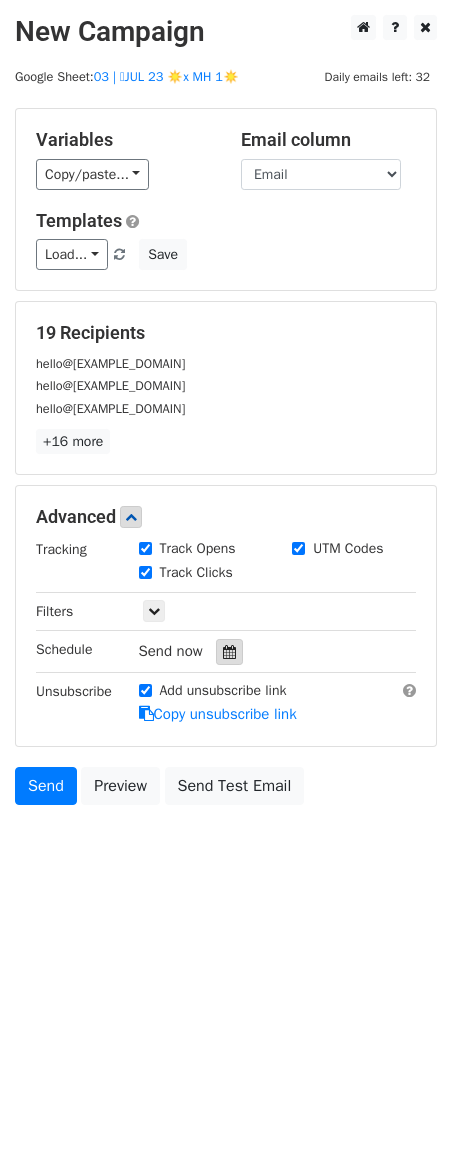 click at bounding box center (229, 652) 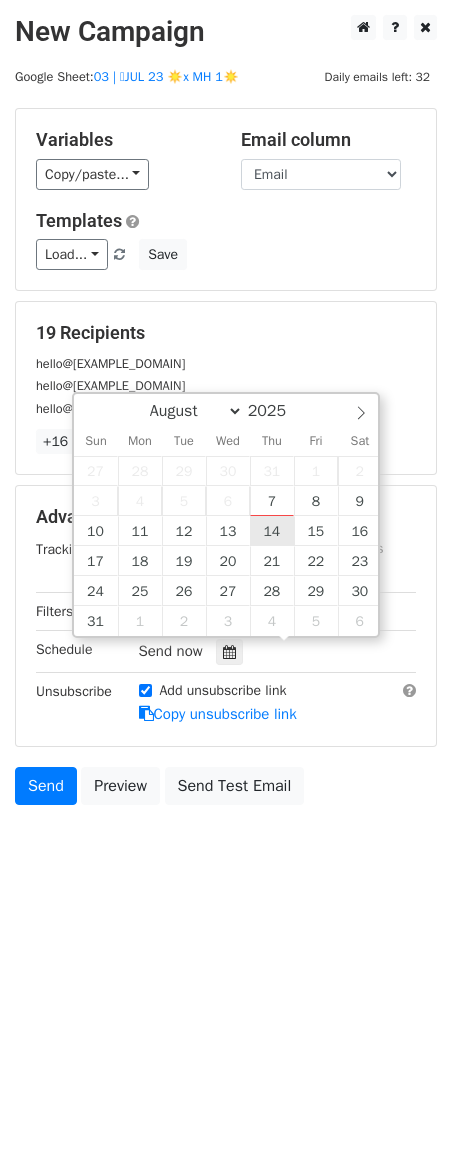 type on "2025-08-14 12:00" 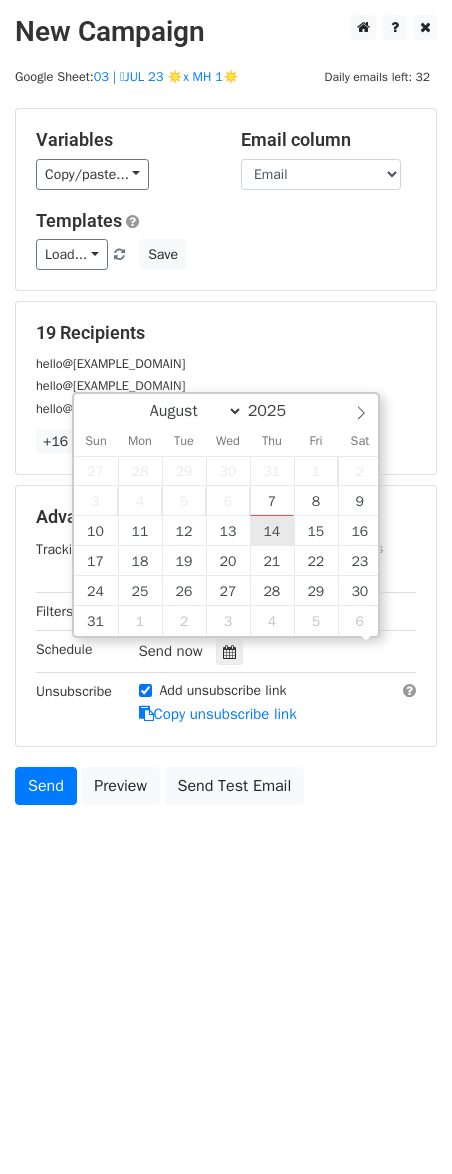 scroll, scrollTop: 1, scrollLeft: 0, axis: vertical 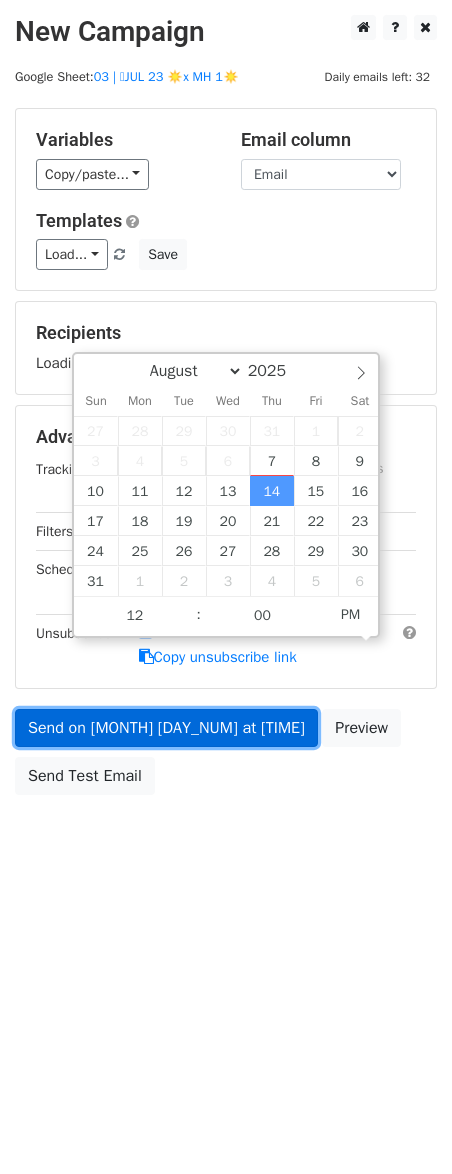 click on "Send on Aug 14 at 12:00pm" at bounding box center (166, 728) 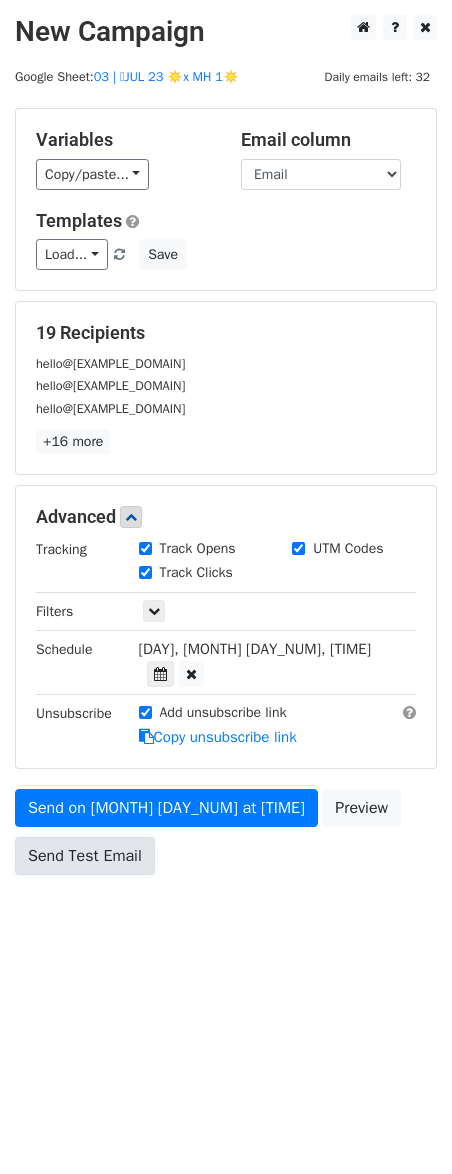 click on "Send Test Email" at bounding box center (85, 856) 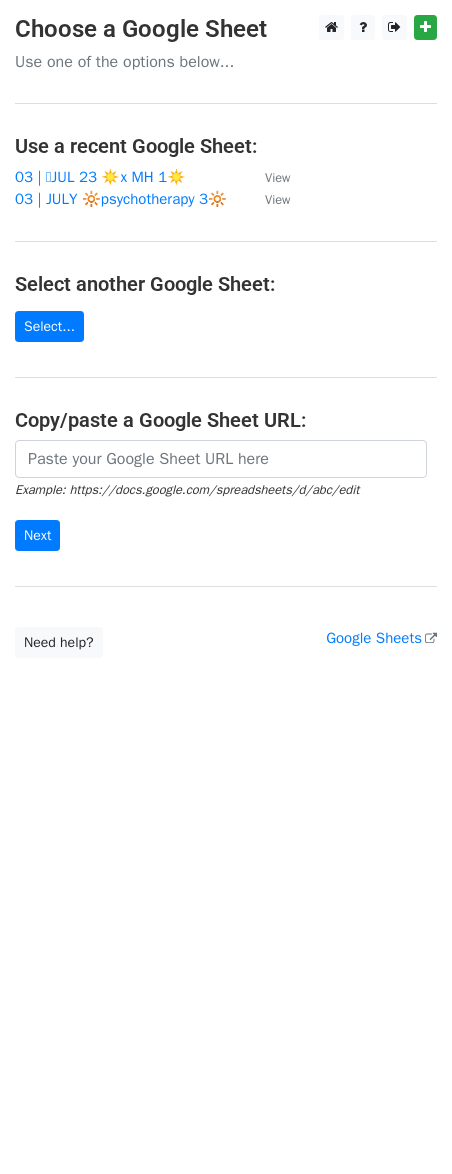 scroll, scrollTop: 0, scrollLeft: 0, axis: both 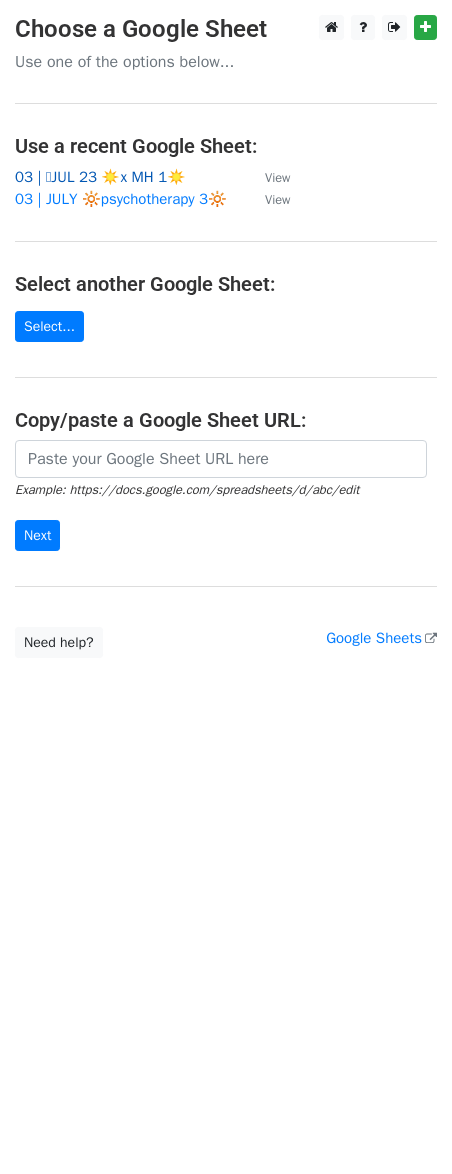 click on "03 | 🩵JUL 23 ☀️x MH 1☀️" at bounding box center (100, 177) 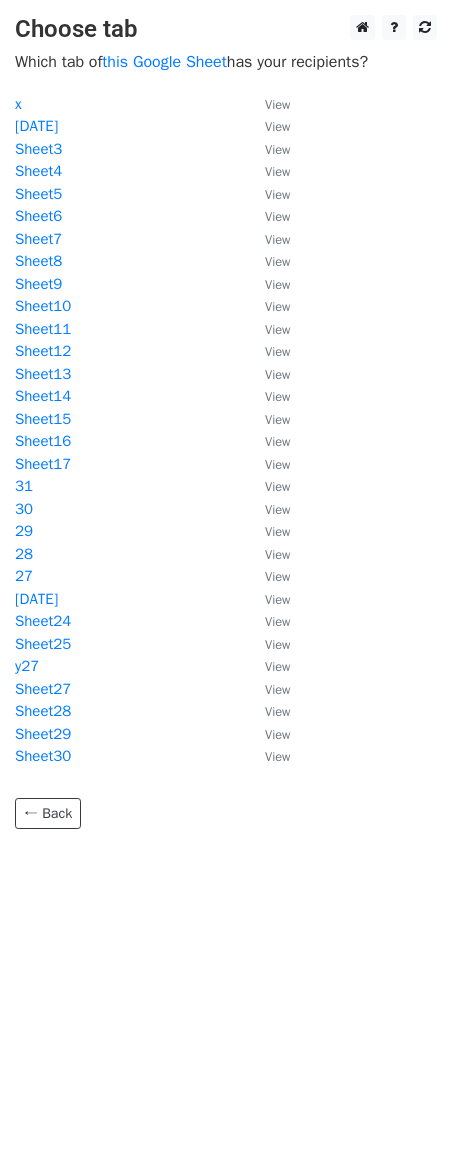 scroll, scrollTop: 0, scrollLeft: 0, axis: both 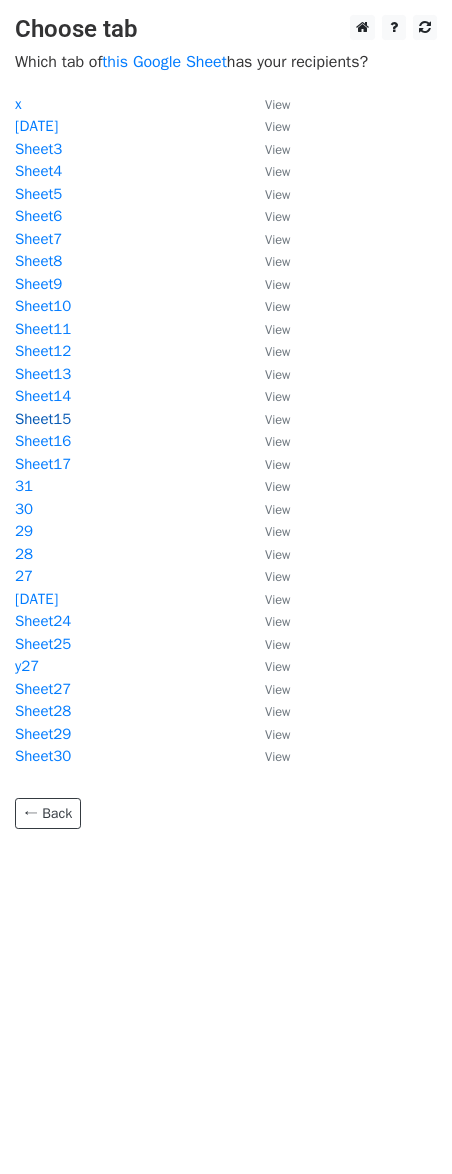 click on "Sheet15" at bounding box center (43, 419) 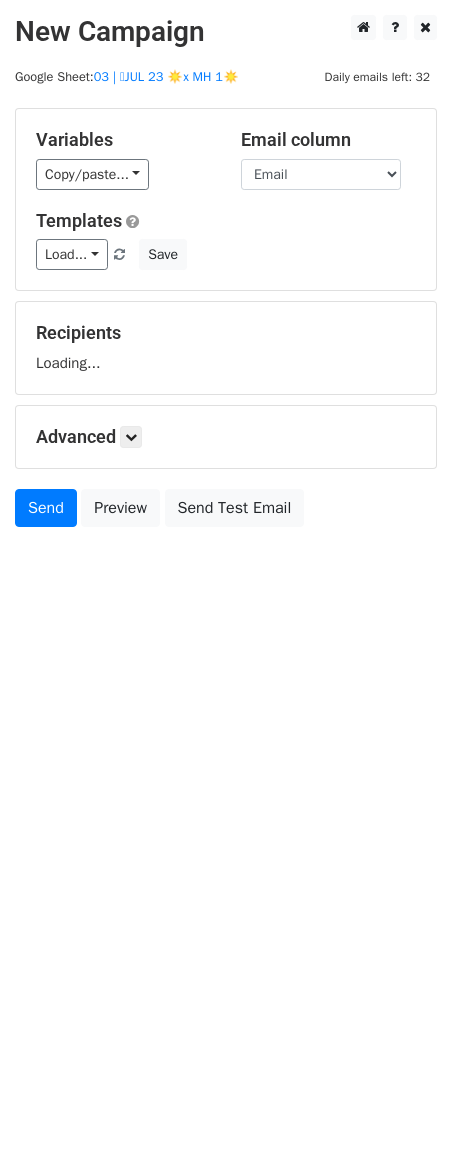 scroll, scrollTop: 0, scrollLeft: 0, axis: both 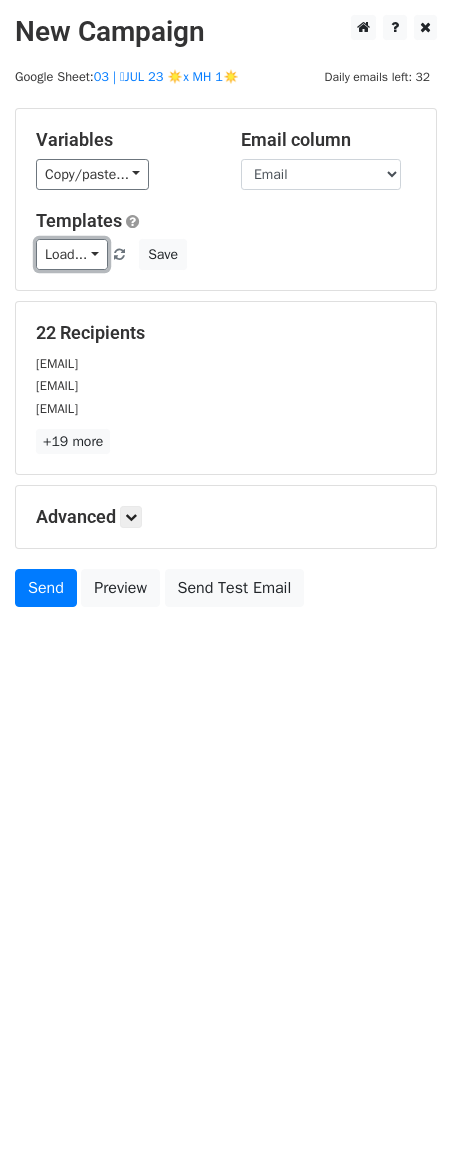 click on "Load..." at bounding box center (72, 254) 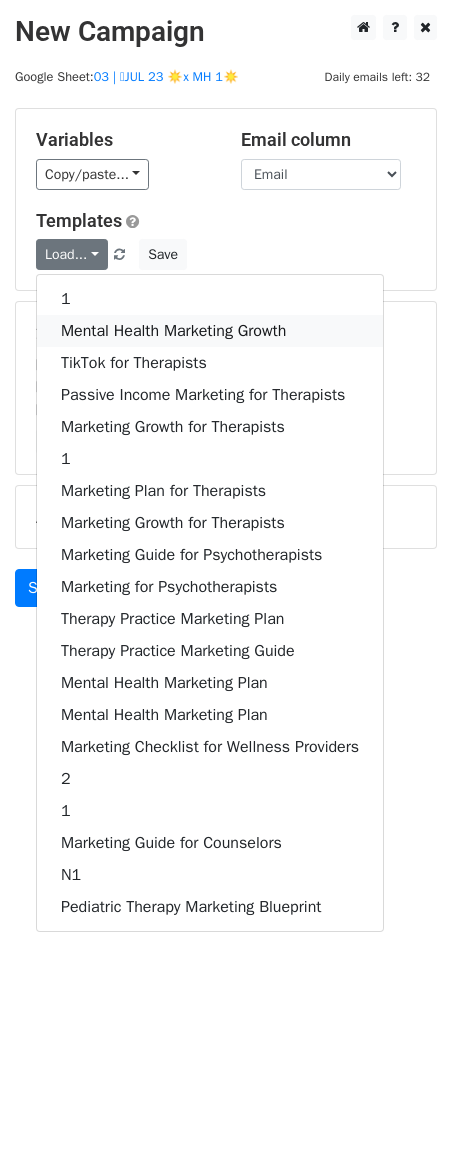 click on "Mental Health Marketing Growth" at bounding box center [210, 331] 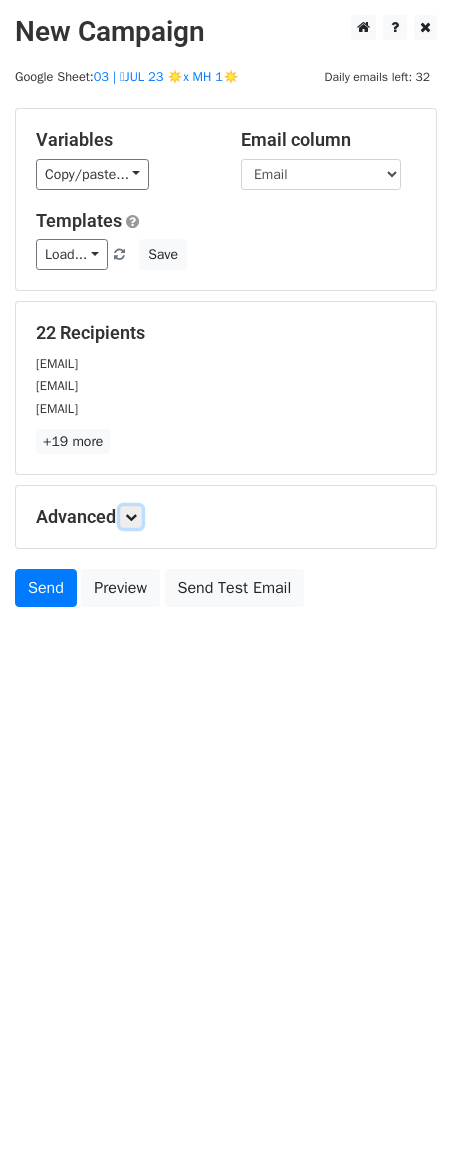 drag, startPoint x: 130, startPoint y: 518, endPoint x: 167, endPoint y: 596, distance: 86.33076 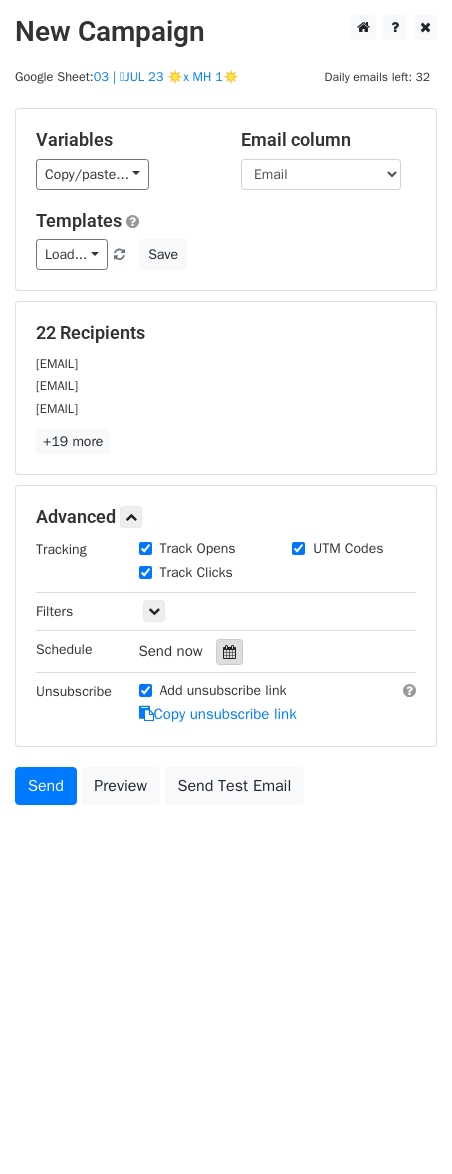 click at bounding box center [229, 652] 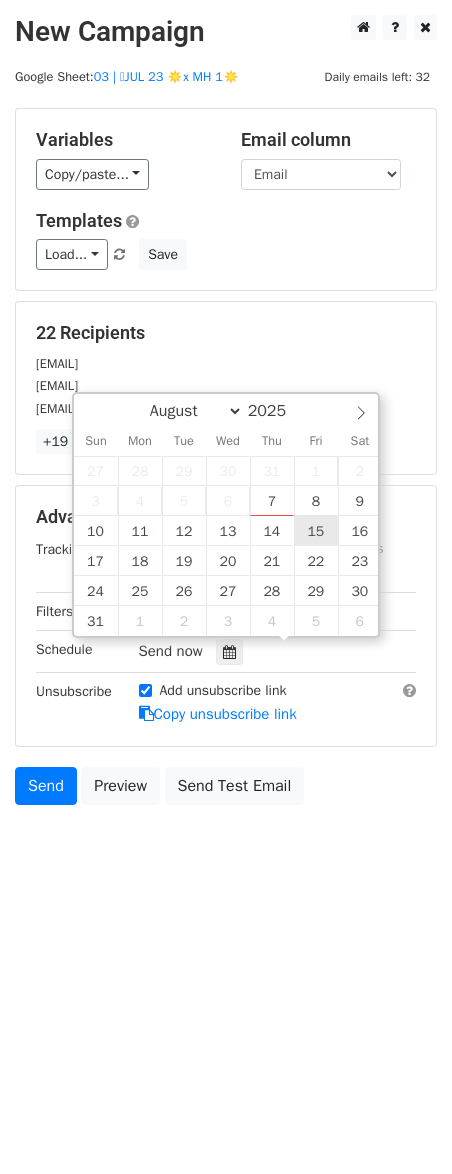 type on "2025-08-15 12:00" 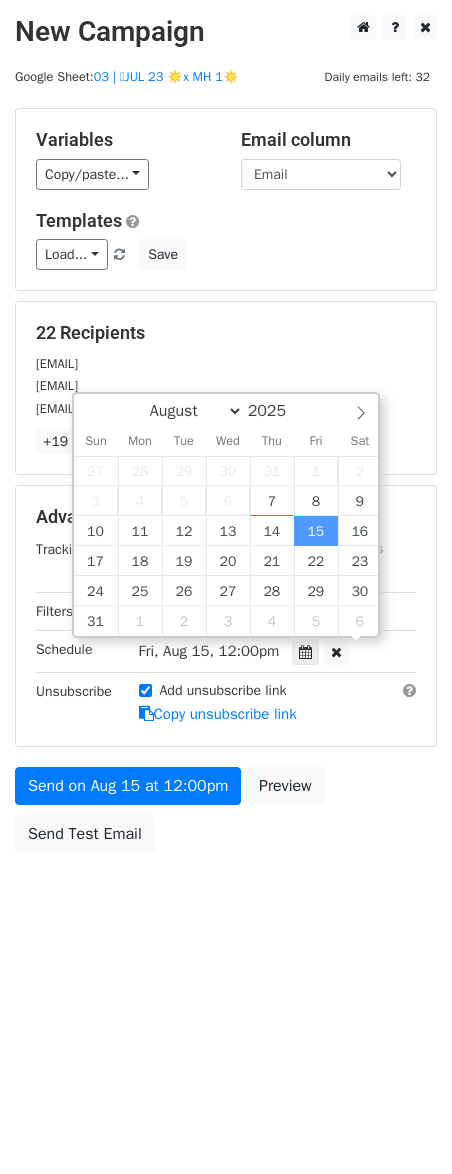 scroll, scrollTop: 1, scrollLeft: 0, axis: vertical 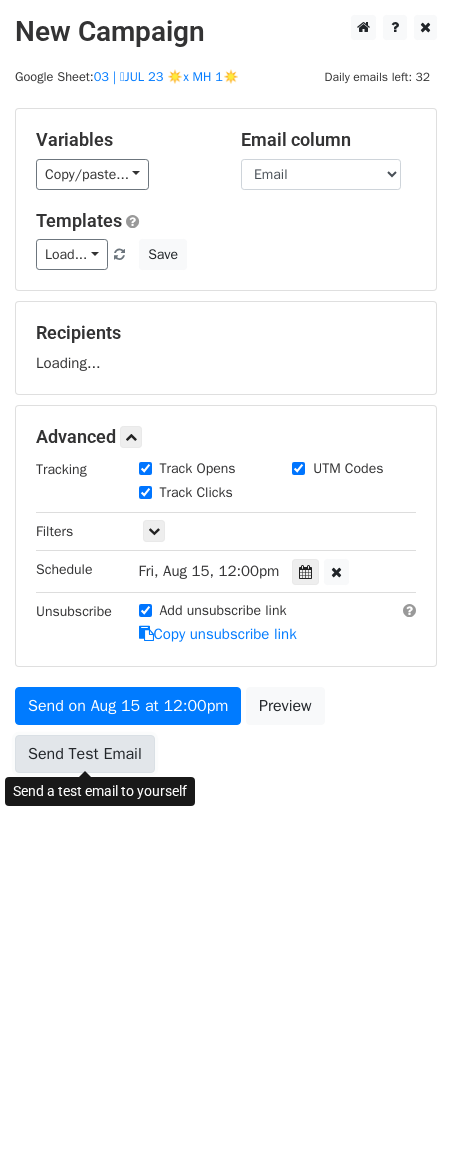 click on "Send Test Email" at bounding box center [85, 754] 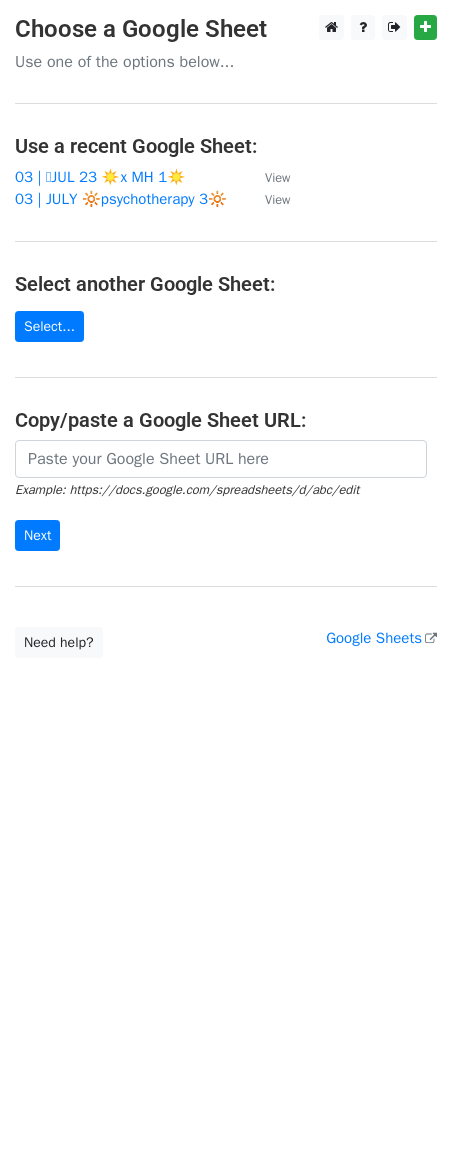 scroll, scrollTop: 0, scrollLeft: 0, axis: both 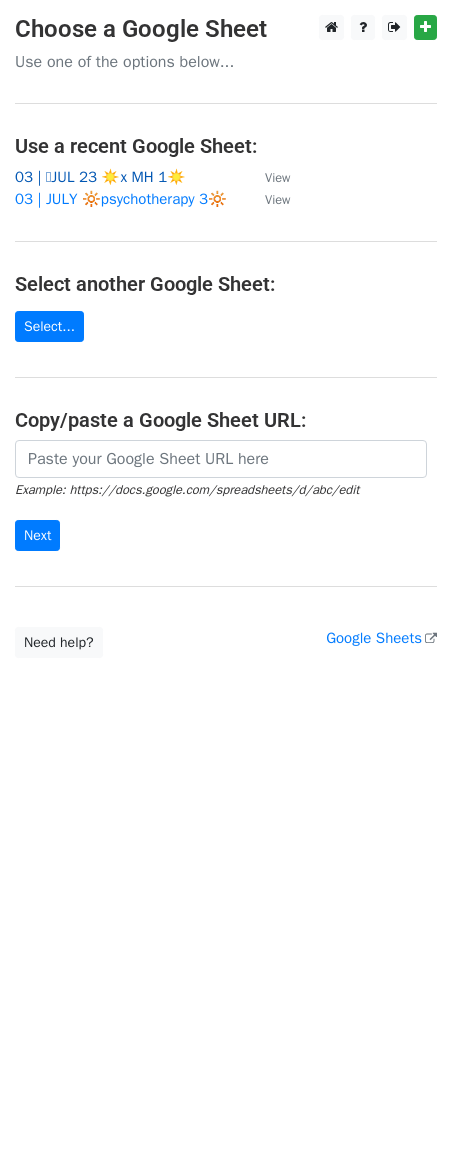 click on "03 | 🩵JUL 23 ☀️x MH 1☀️" at bounding box center [100, 177] 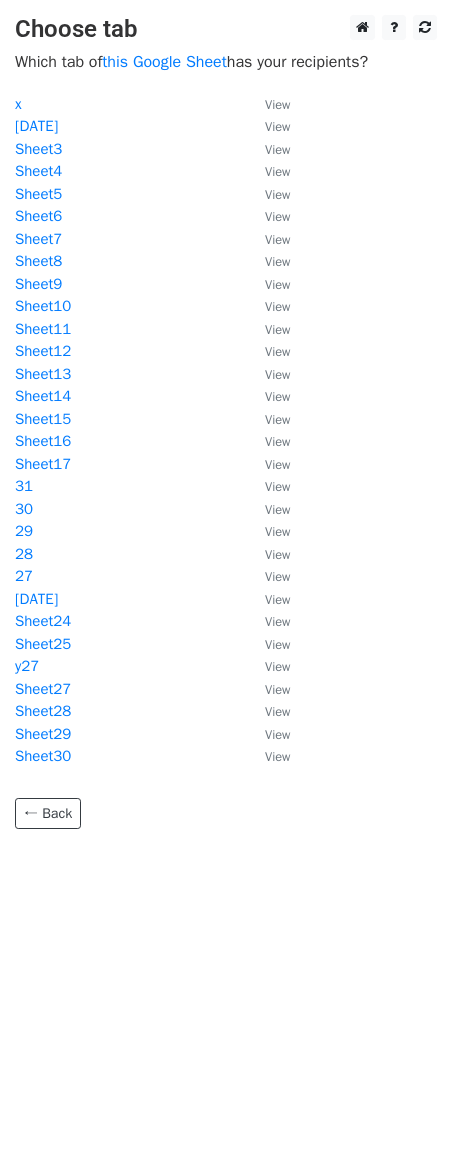 scroll, scrollTop: 0, scrollLeft: 0, axis: both 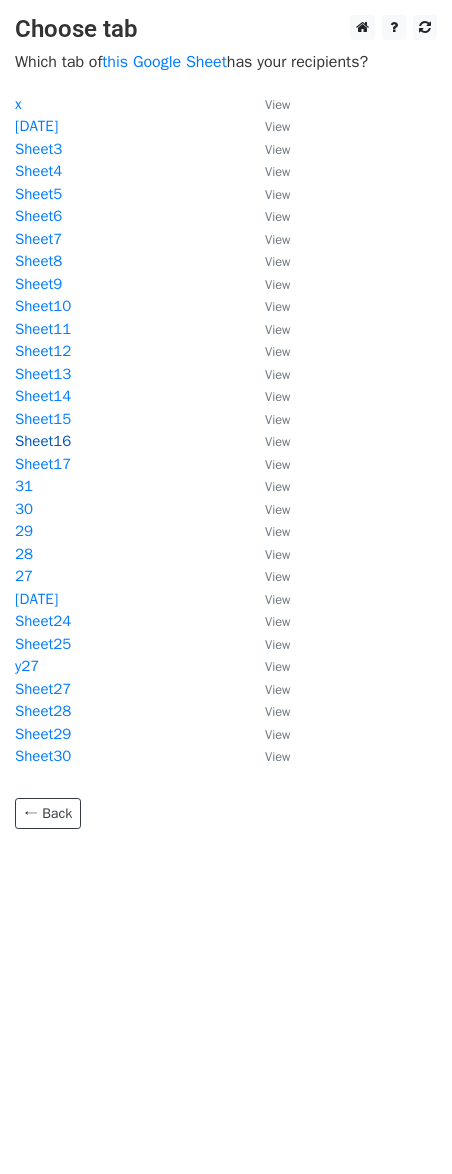 click on "Sheet16" at bounding box center (43, 441) 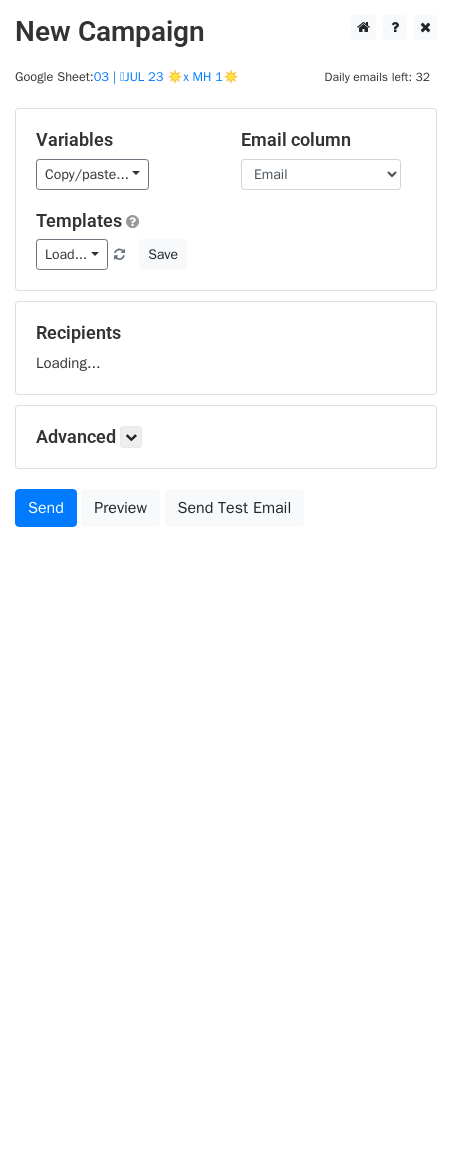 scroll, scrollTop: 0, scrollLeft: 0, axis: both 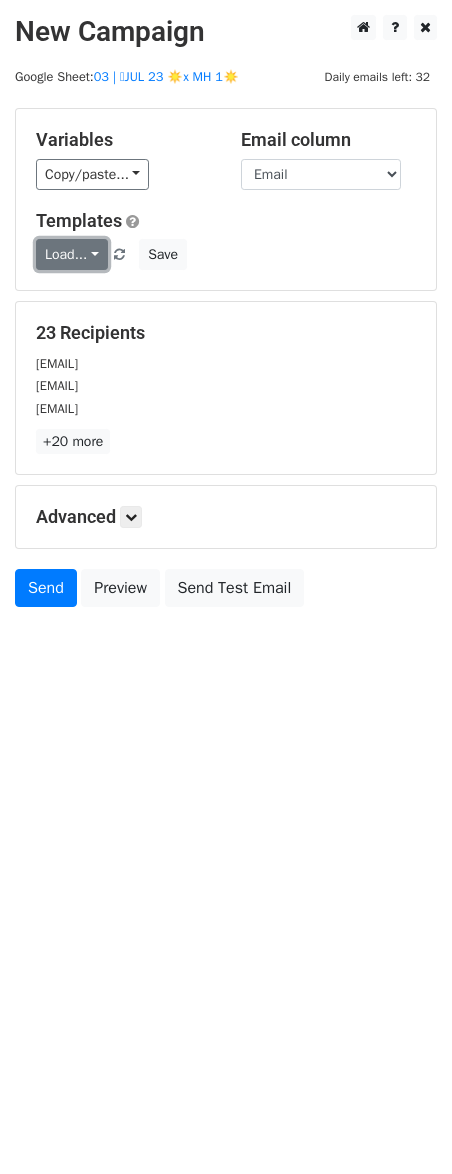 click on "Load..." at bounding box center (72, 254) 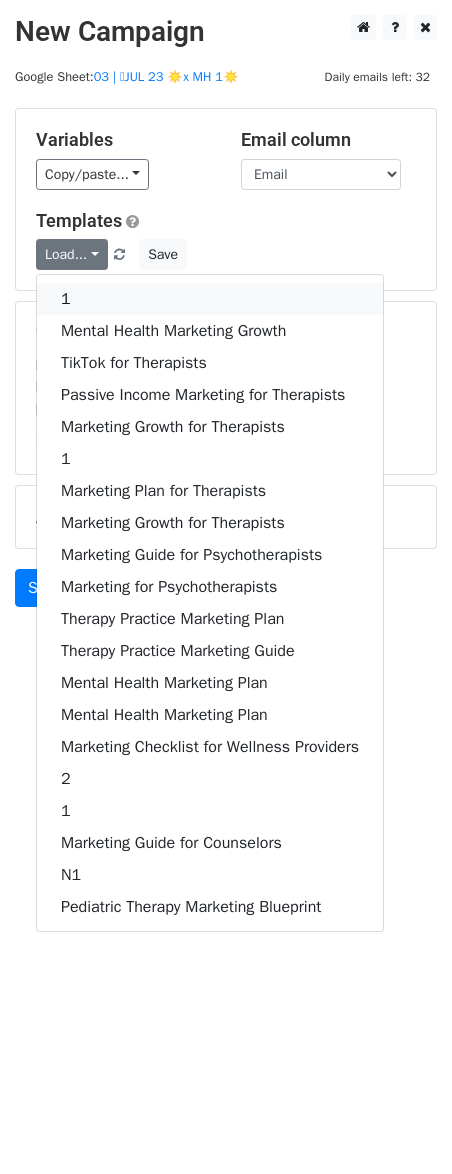 click on "1" at bounding box center [210, 299] 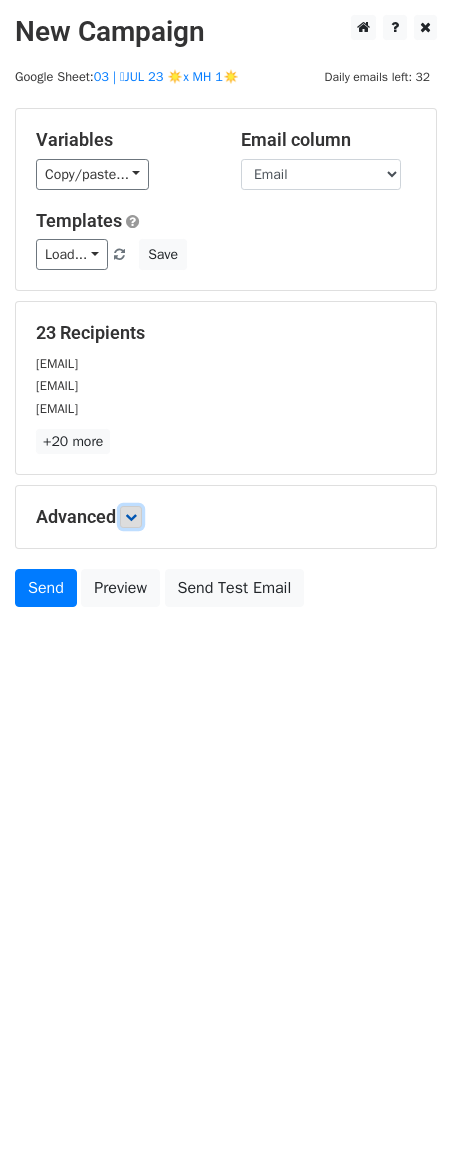 click at bounding box center (131, 517) 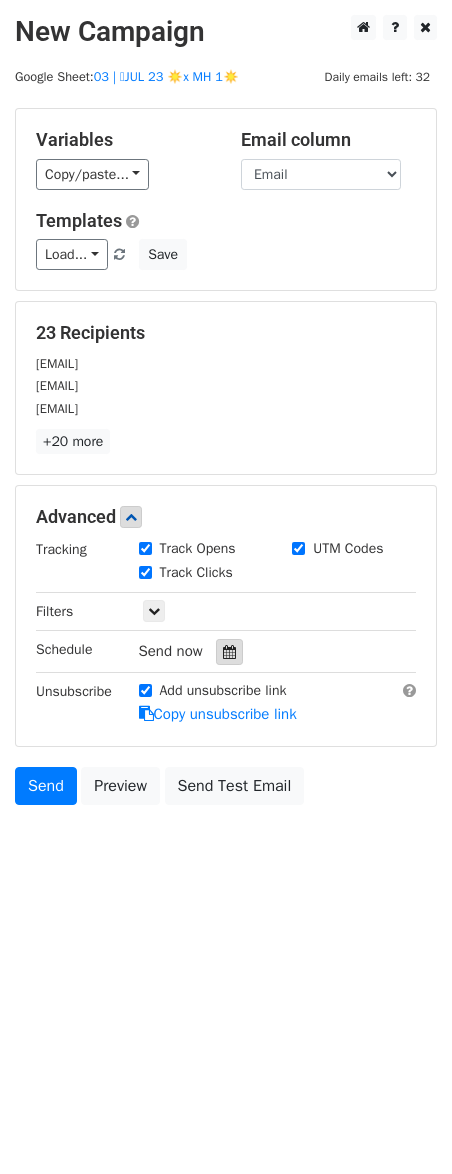 click at bounding box center [229, 652] 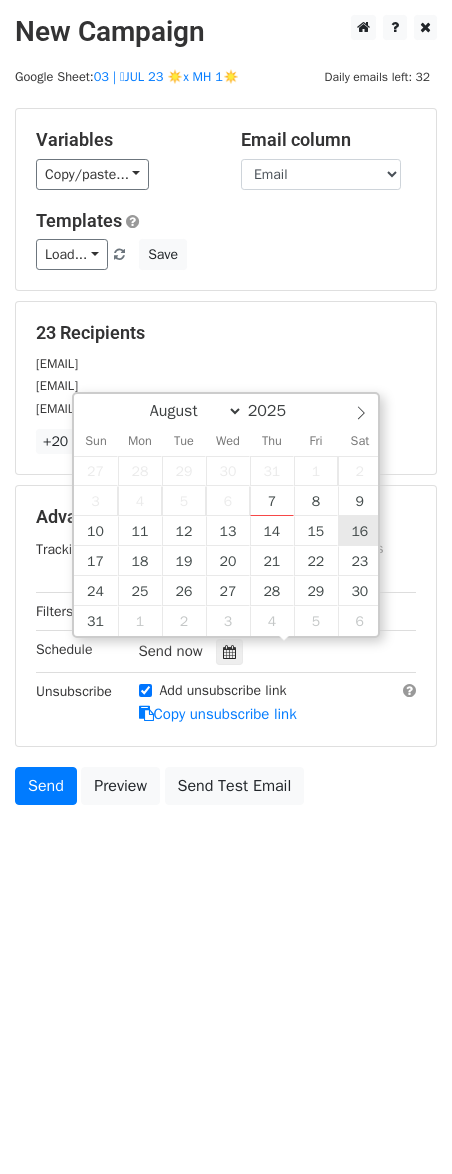 type on "2025-08-16 12:00" 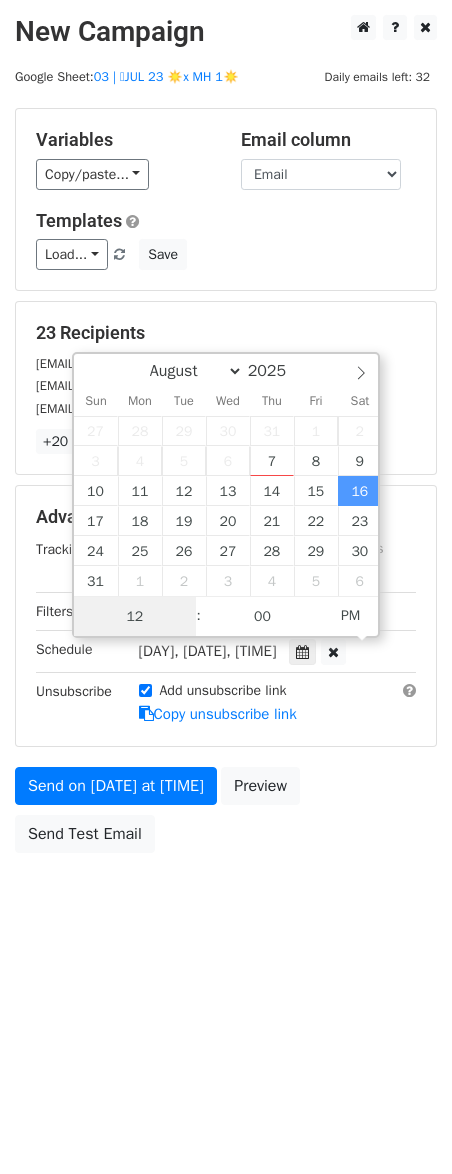 scroll, scrollTop: 1, scrollLeft: 0, axis: vertical 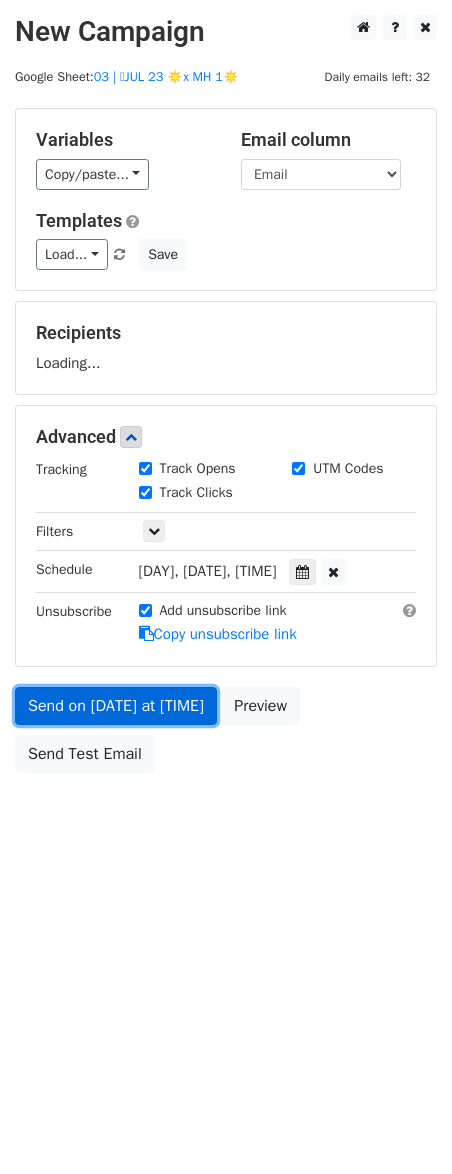 click on "Send on Aug 16 at 12:00pm" at bounding box center [116, 706] 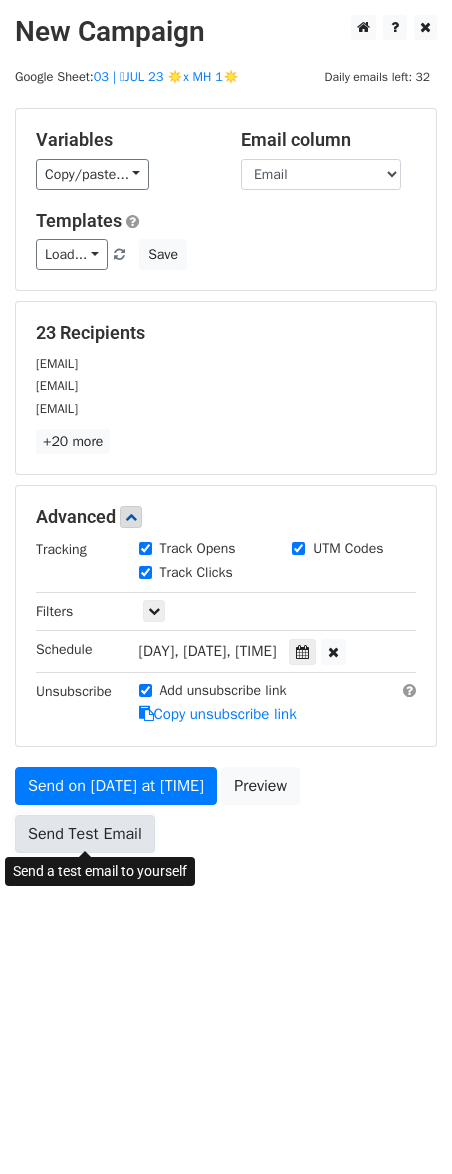 click on "Send Test Email" at bounding box center [85, 834] 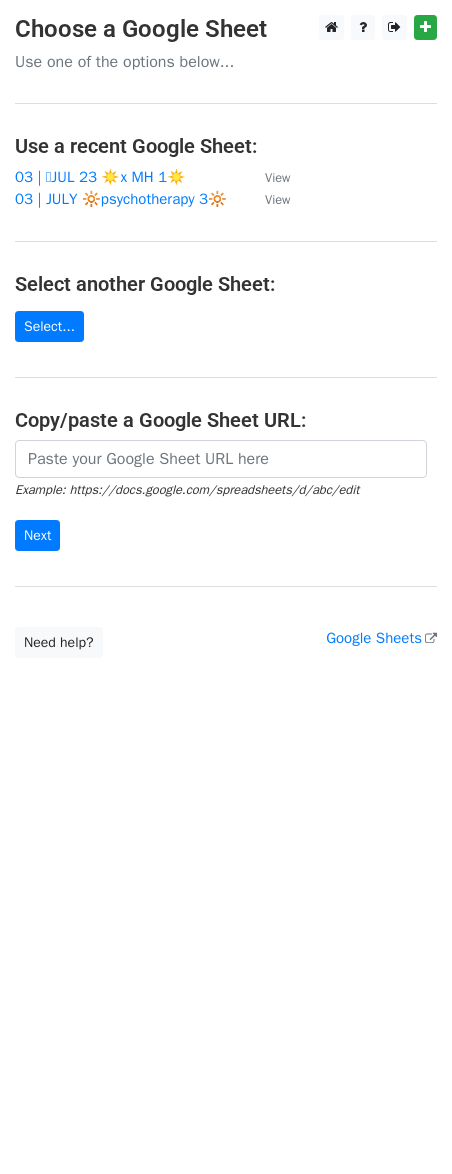 scroll, scrollTop: 0, scrollLeft: 0, axis: both 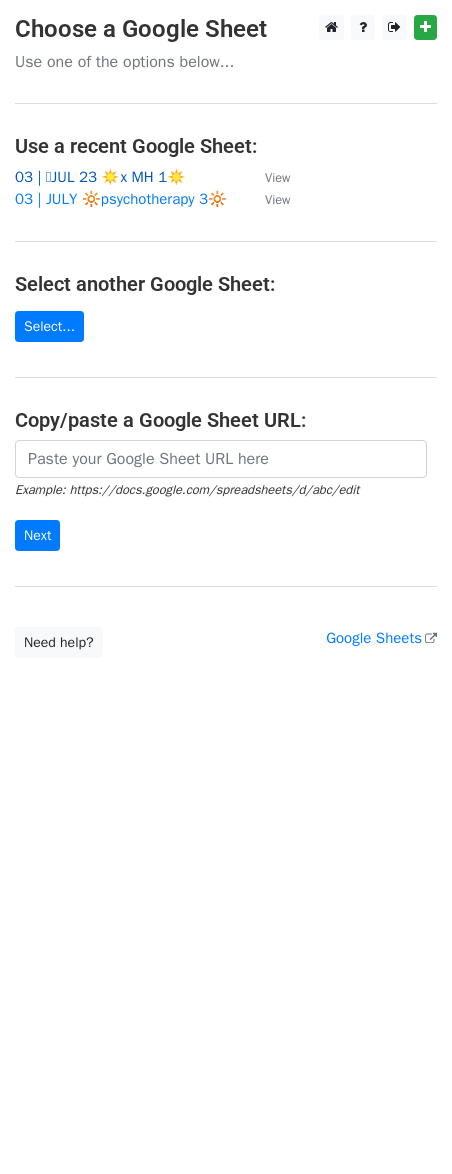 click on "03 | 🩵JUL 23 ☀️x MH 1☀️" at bounding box center [100, 177] 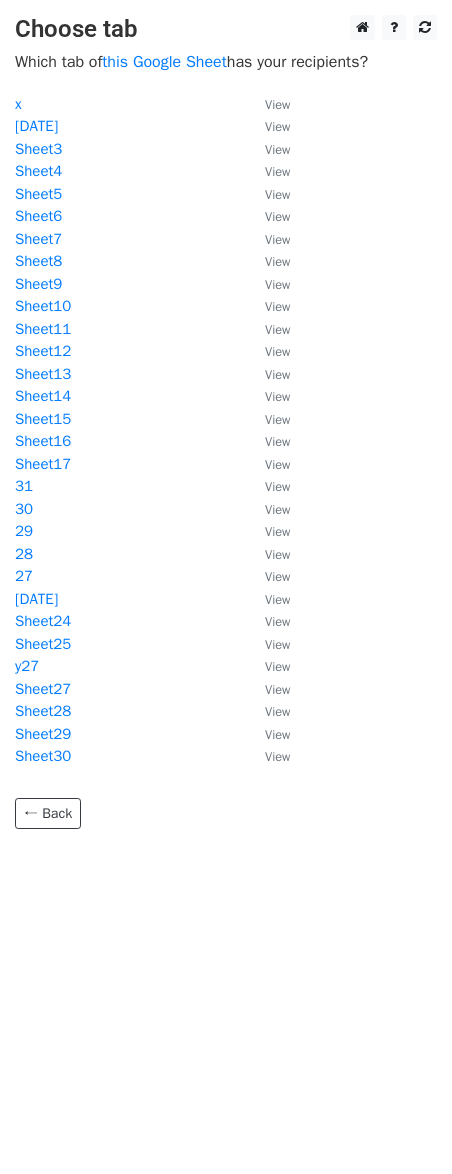 scroll, scrollTop: 0, scrollLeft: 0, axis: both 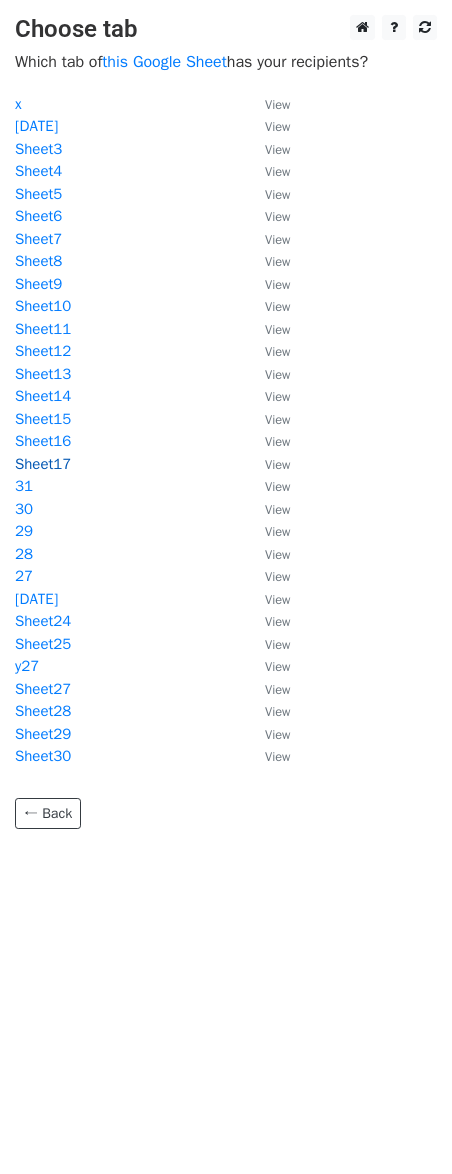 click on "Sheet17" at bounding box center [43, 464] 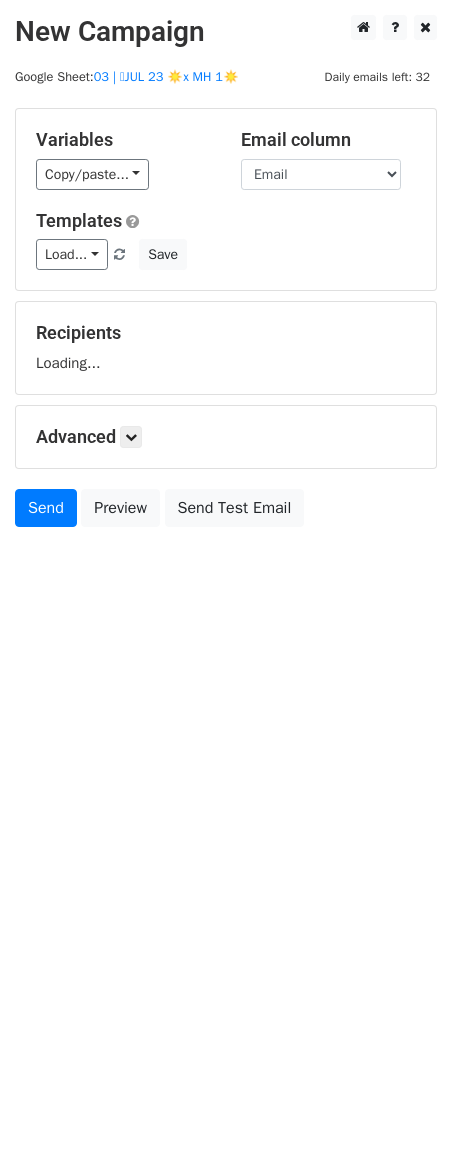 scroll, scrollTop: 0, scrollLeft: 0, axis: both 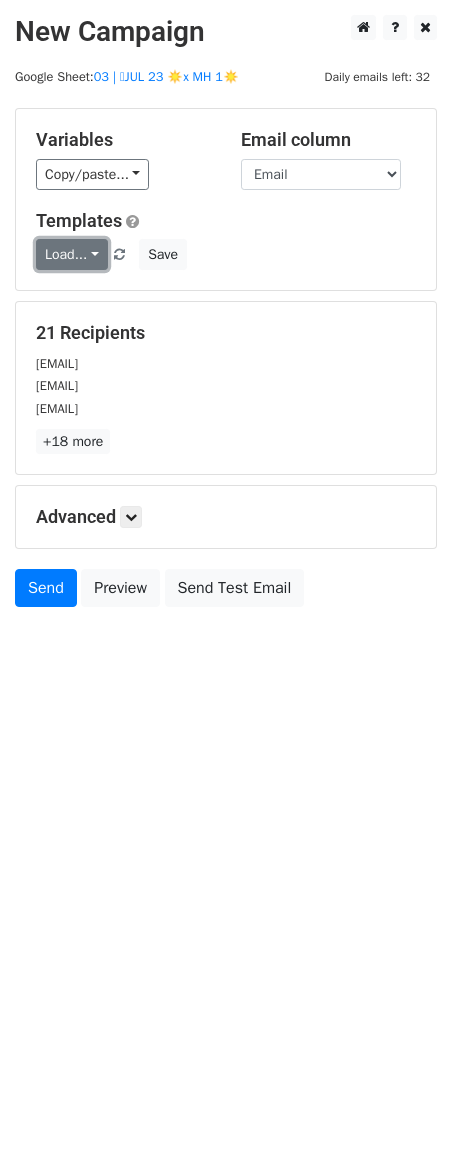 click on "Load..." at bounding box center (72, 254) 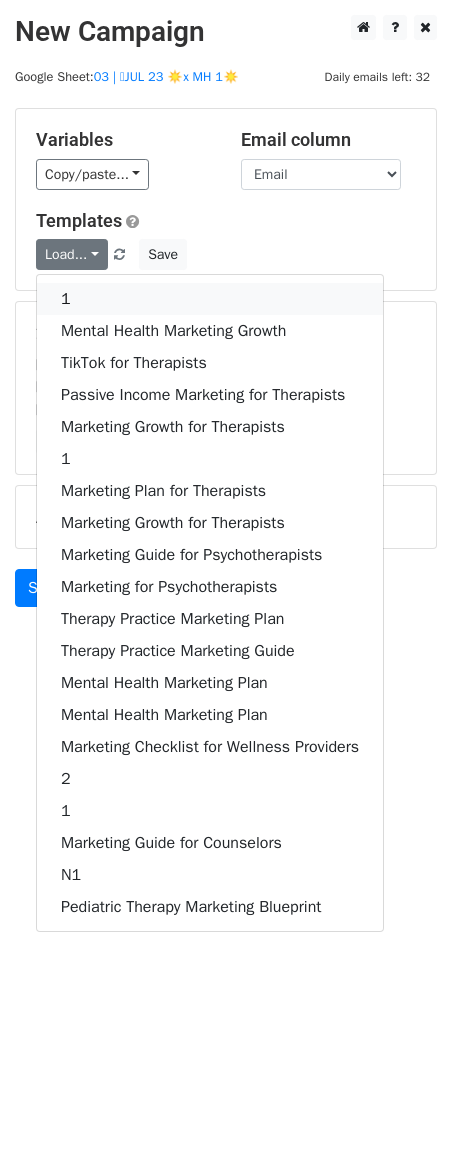 click on "1" at bounding box center [210, 299] 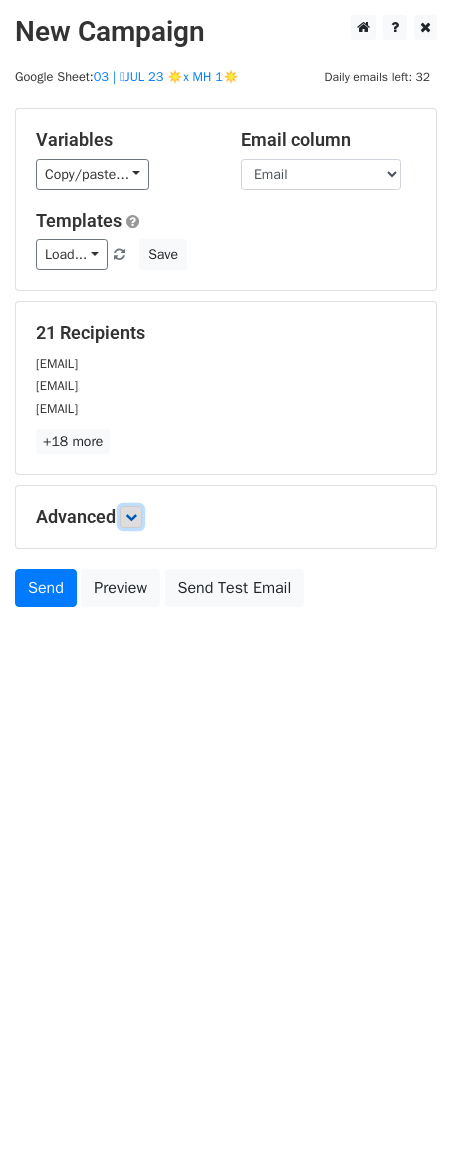 click at bounding box center [131, 517] 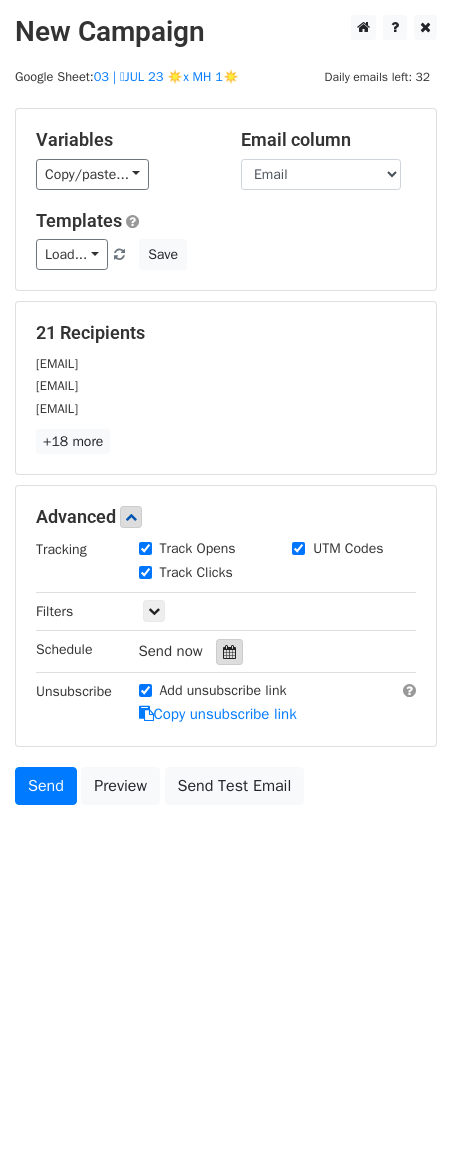 click at bounding box center [229, 652] 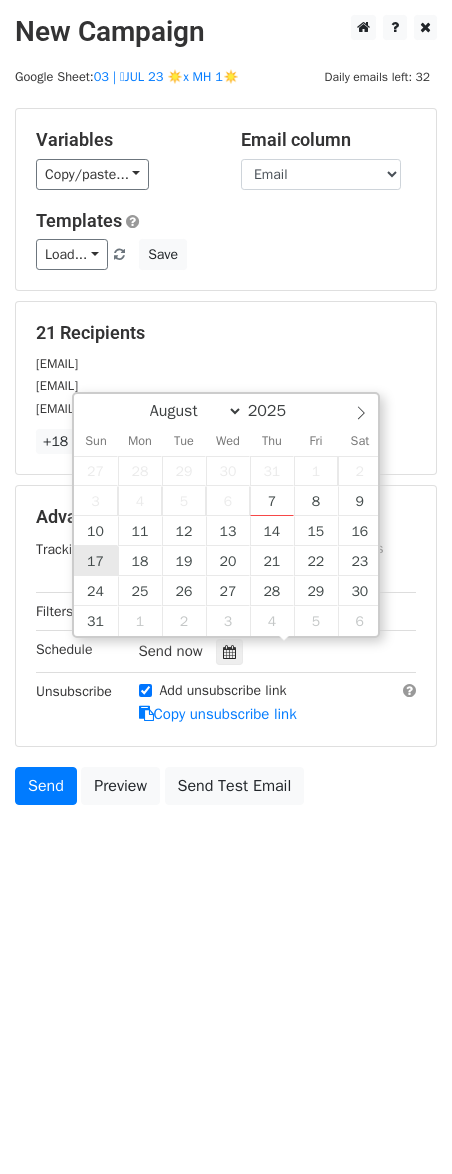 type on "2025-08-17 12:00" 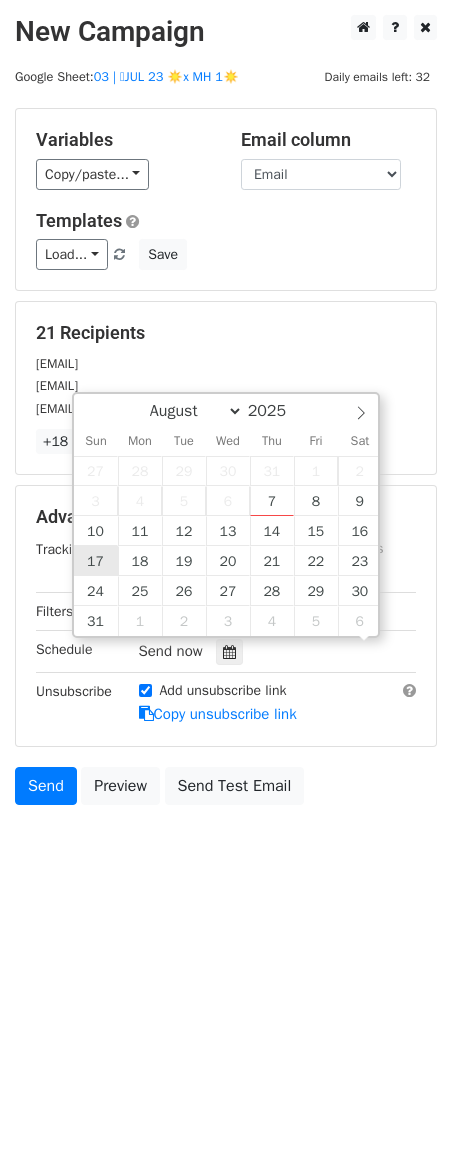 scroll, scrollTop: 1, scrollLeft: 0, axis: vertical 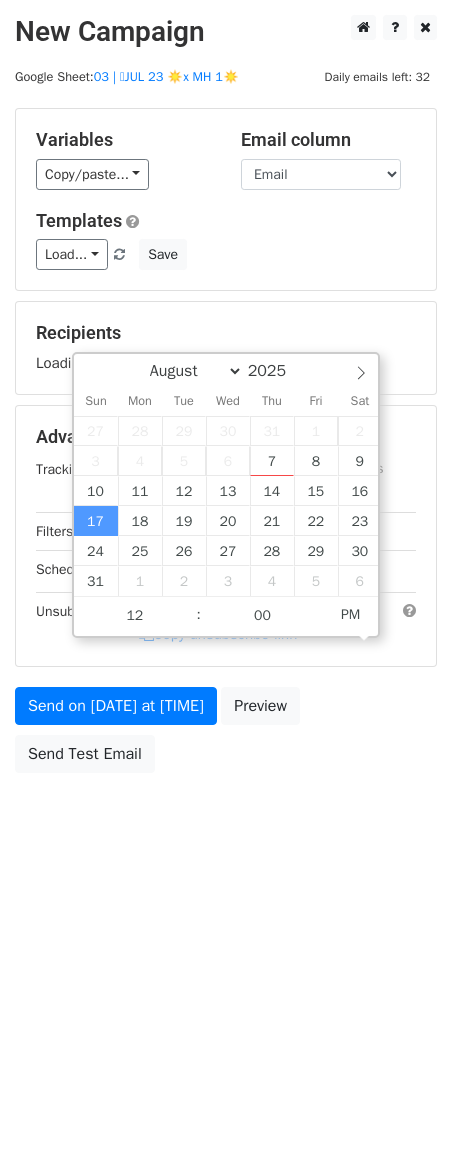 click on "Send on Aug 17 at 12:00pm
Preview
Send Test Email" at bounding box center [226, 735] 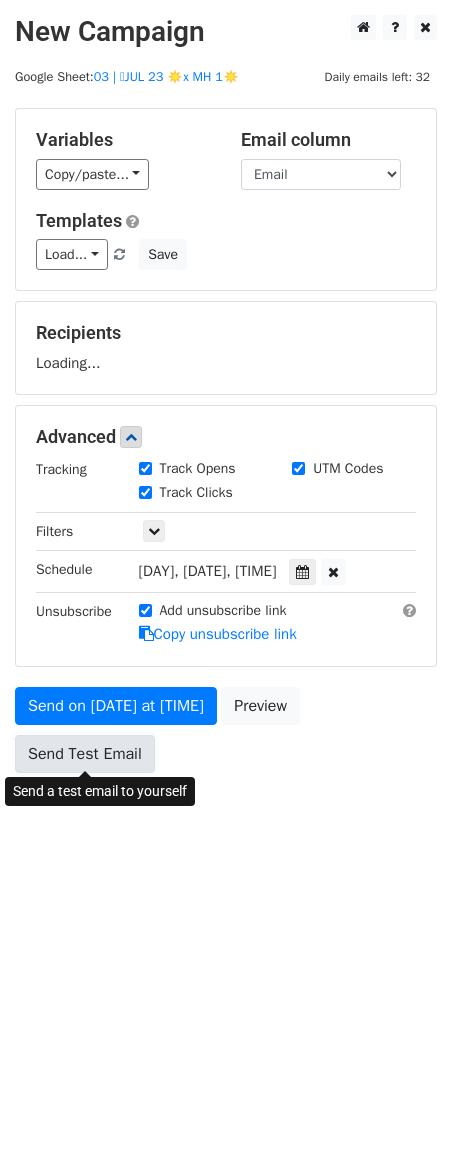 click on "Send Test Email" at bounding box center (85, 754) 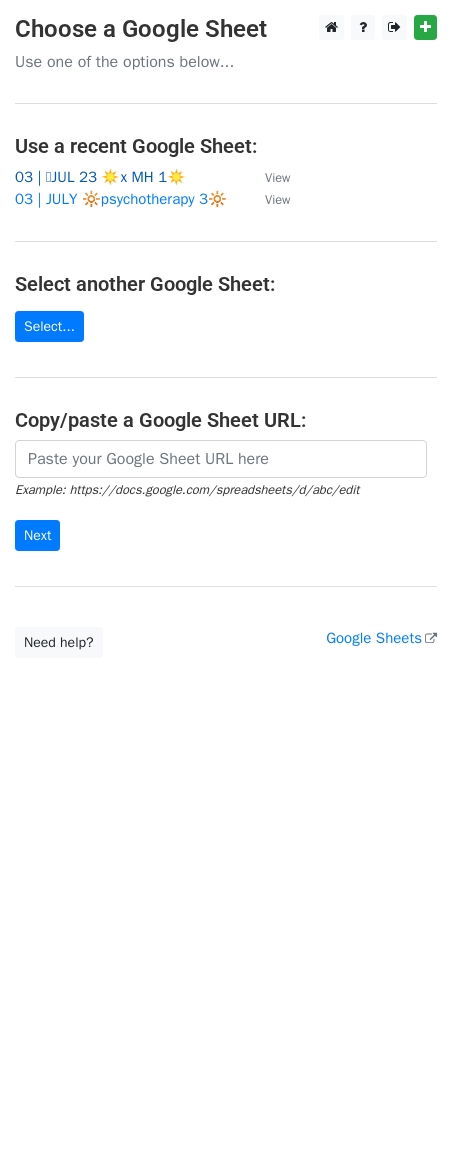 scroll, scrollTop: 0, scrollLeft: 0, axis: both 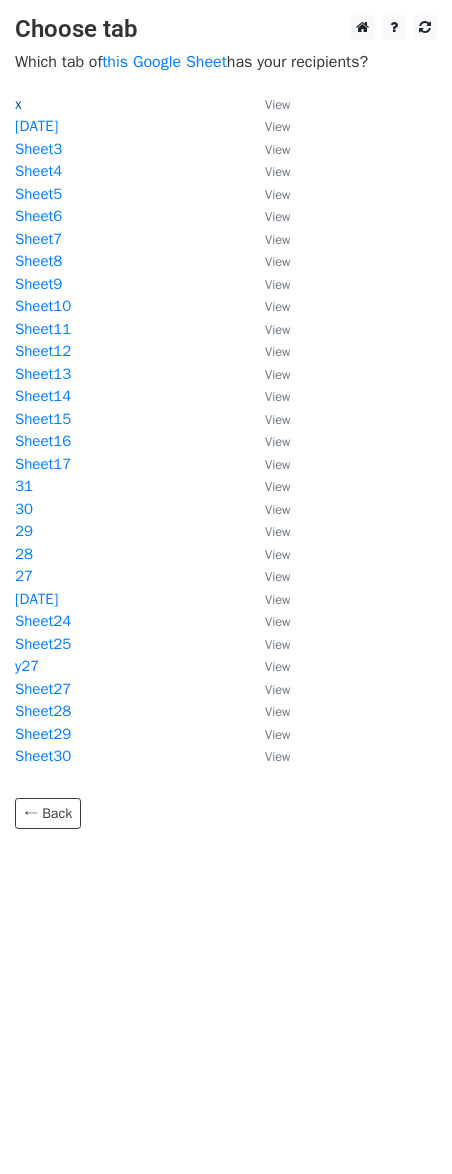 click on "x" at bounding box center [18, 104] 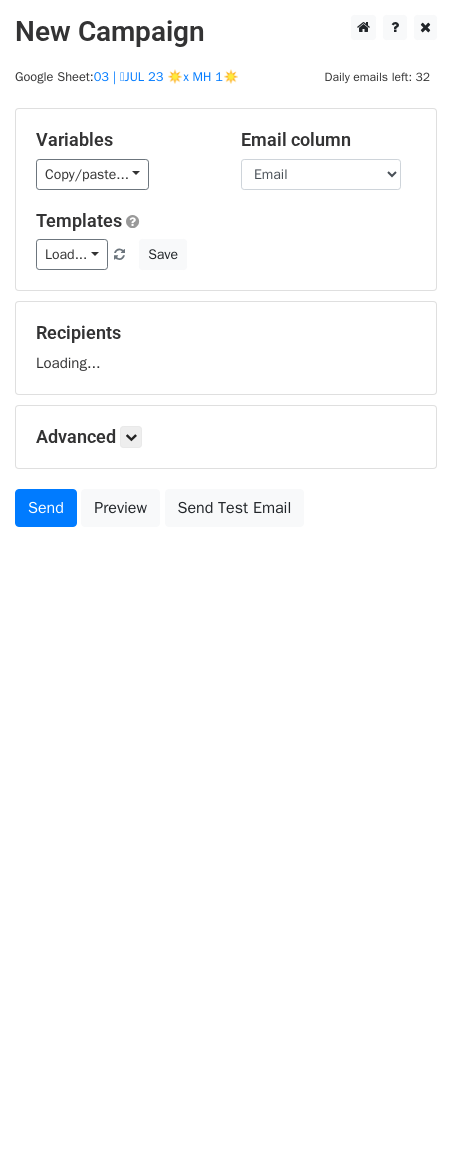 scroll, scrollTop: 0, scrollLeft: 0, axis: both 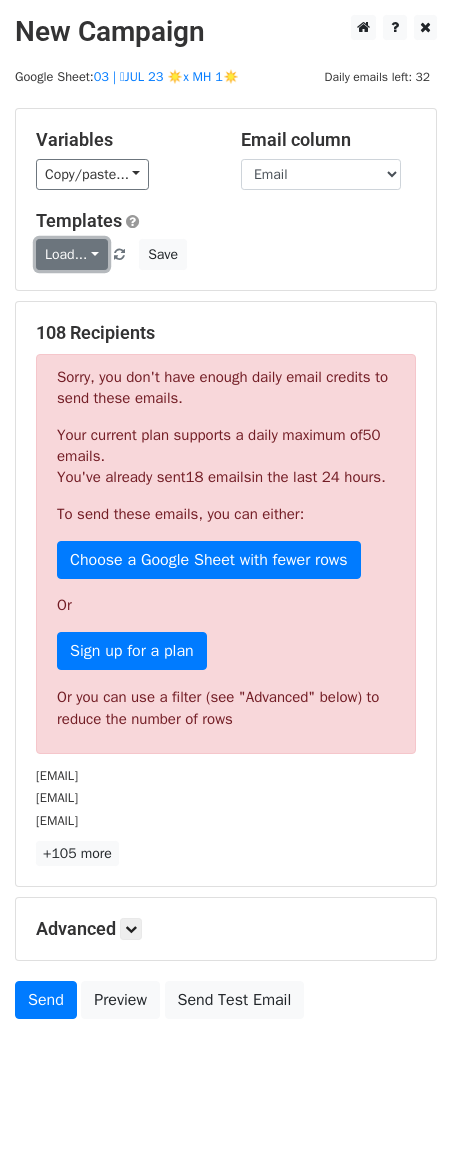 click on "Load..." at bounding box center [72, 254] 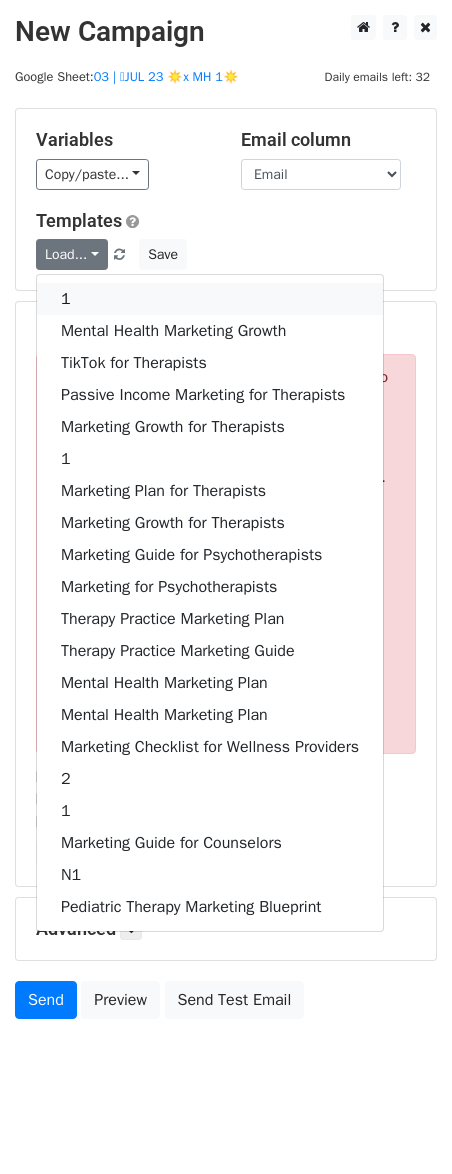 click on "1" at bounding box center [210, 299] 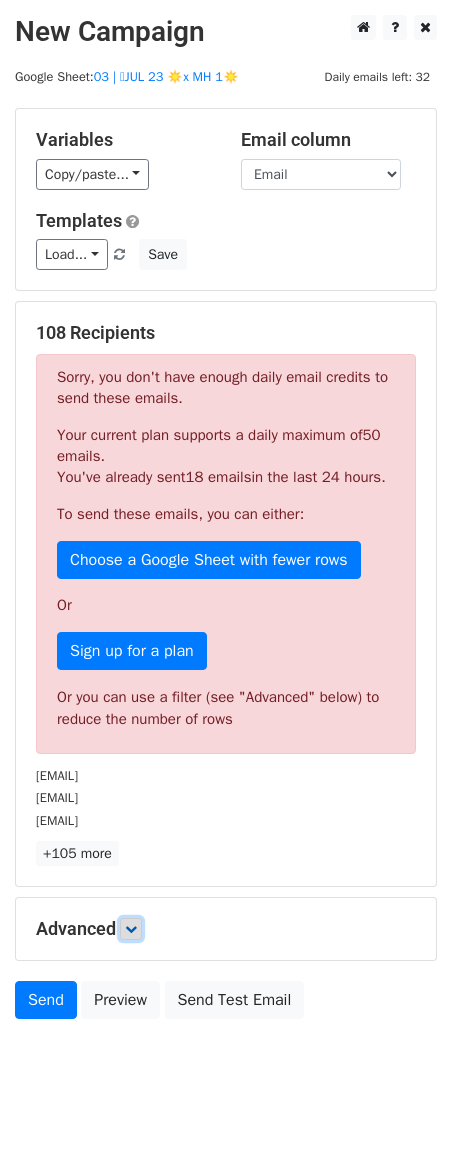 click at bounding box center [131, 929] 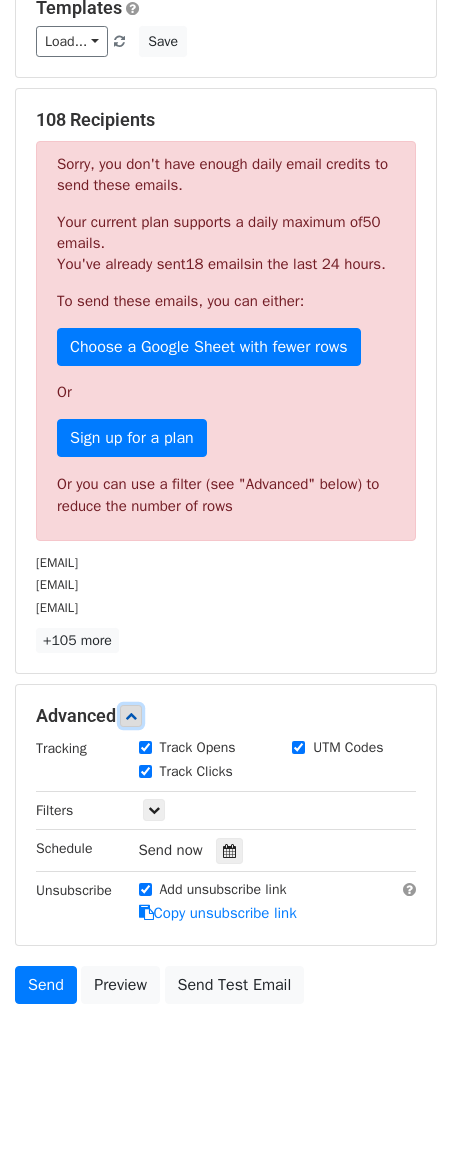 scroll, scrollTop: 232, scrollLeft: 0, axis: vertical 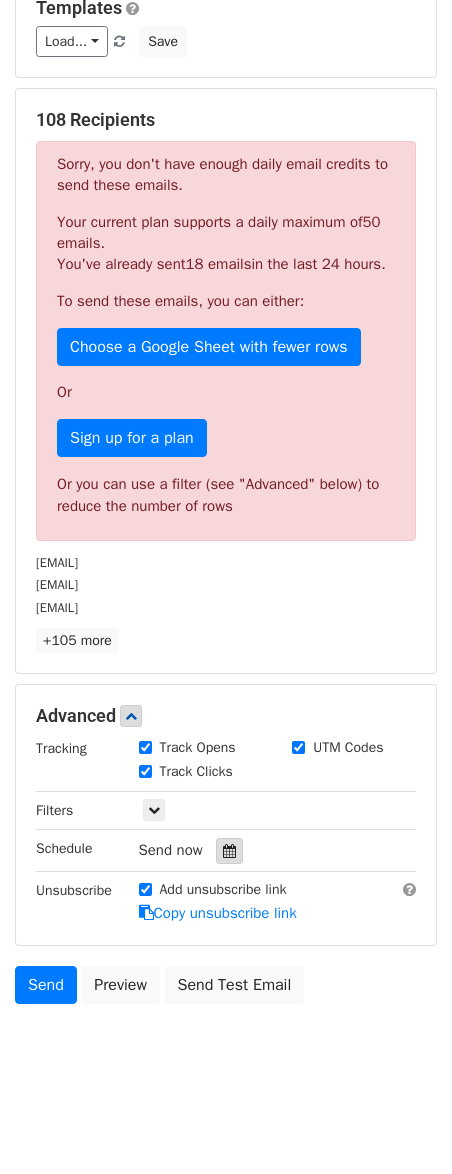 click at bounding box center [229, 851] 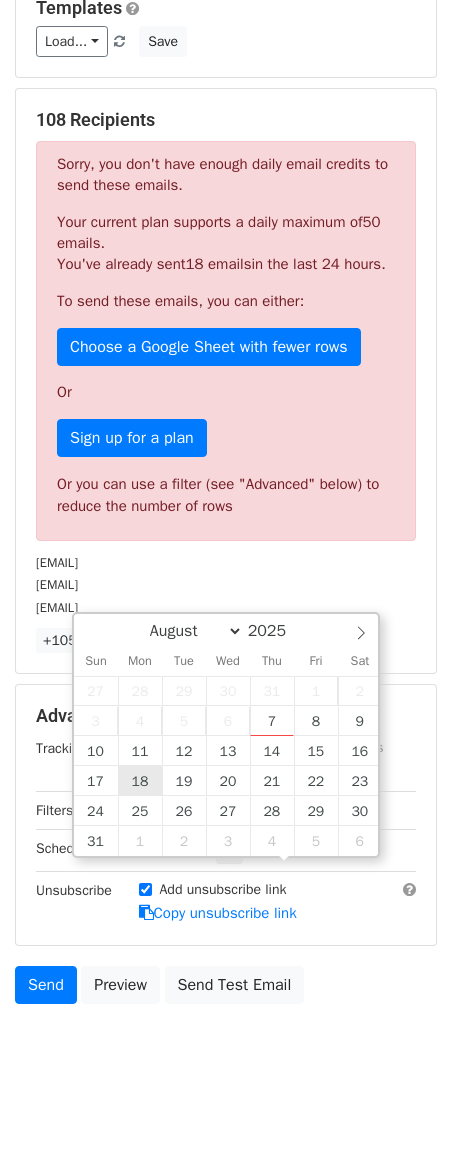 type on "[YEAR]-[MONTH]-[DAY_NUM] [TIME]" 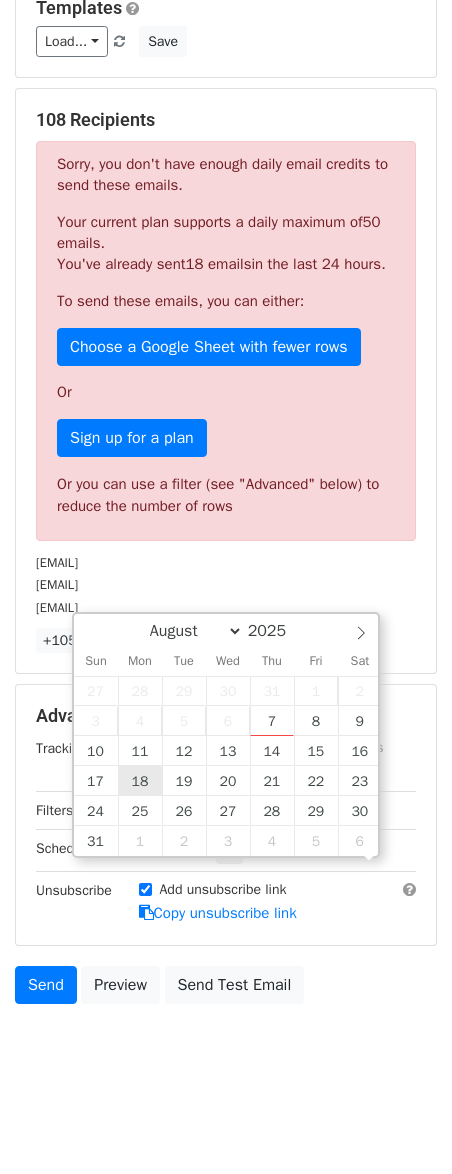 scroll, scrollTop: 1, scrollLeft: 0, axis: vertical 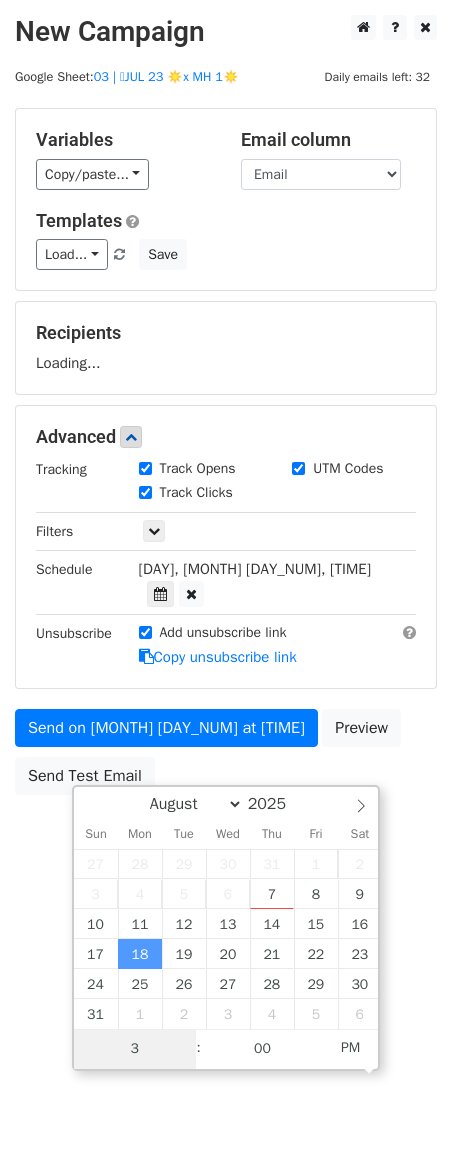 type on "3" 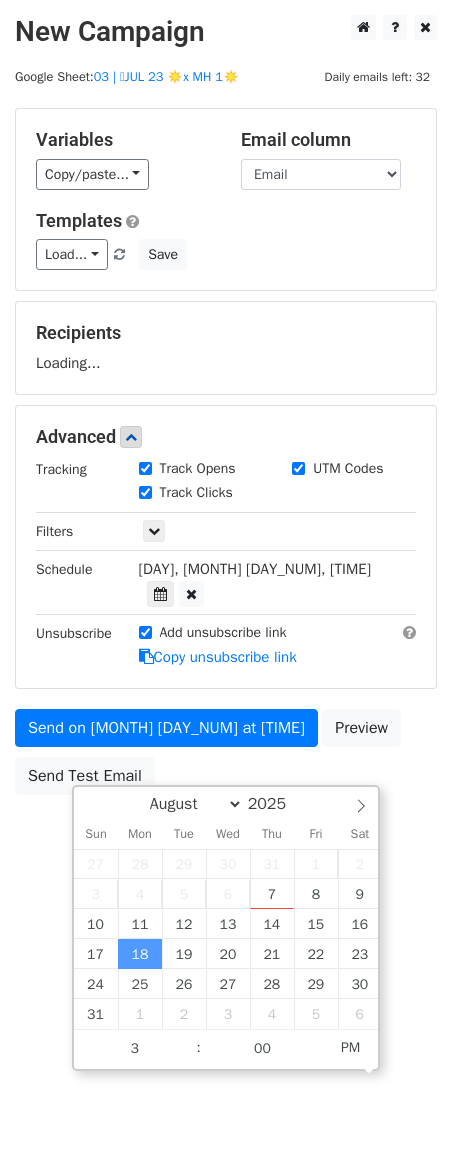 type on "[YEAR]-[MONTH]-[DAY_NUM] [TIME]" 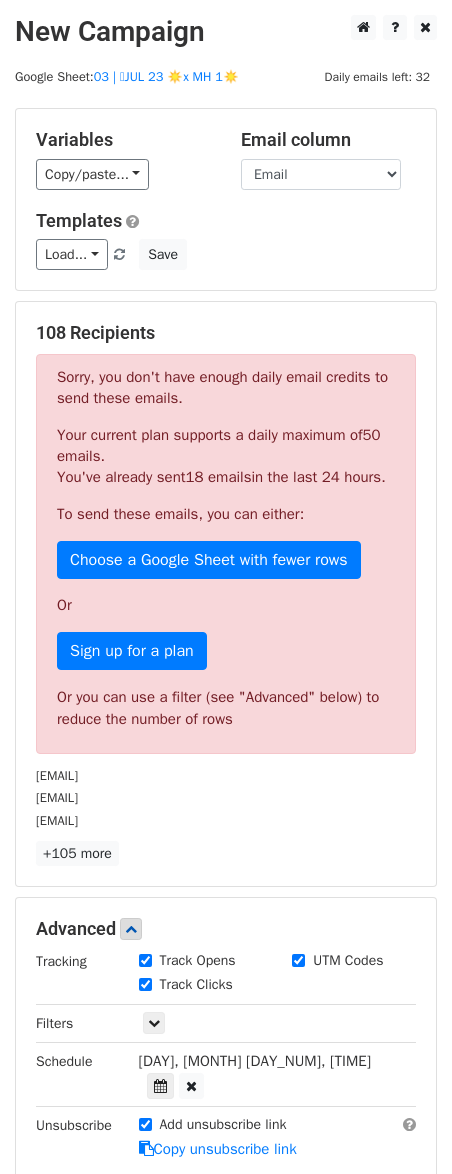 click on "Schedule
[DAY], [MONTH] [DAY_NUM], [TIME]
[YEAR]-[MONTH]-[DAY_NUM] [TIME]
Unsubscribe
Add unsubscribe link
Copy unsubscribe link" at bounding box center [226, 1039] 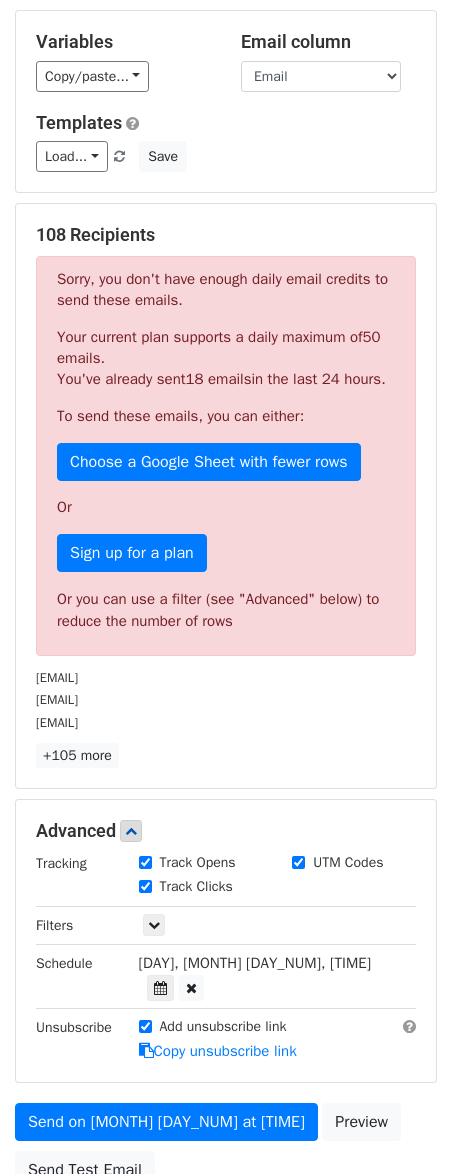 scroll, scrollTop: 111, scrollLeft: 0, axis: vertical 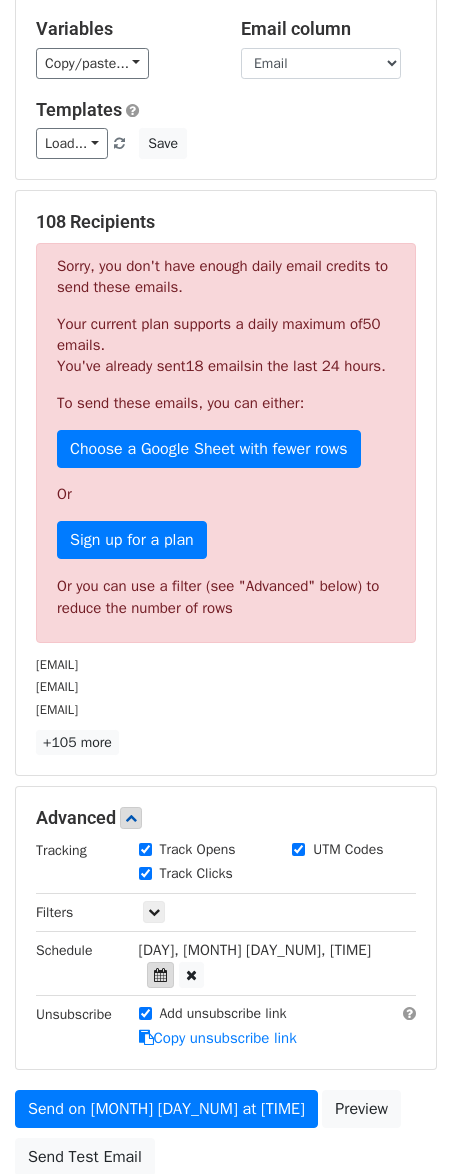 click at bounding box center [160, 975] 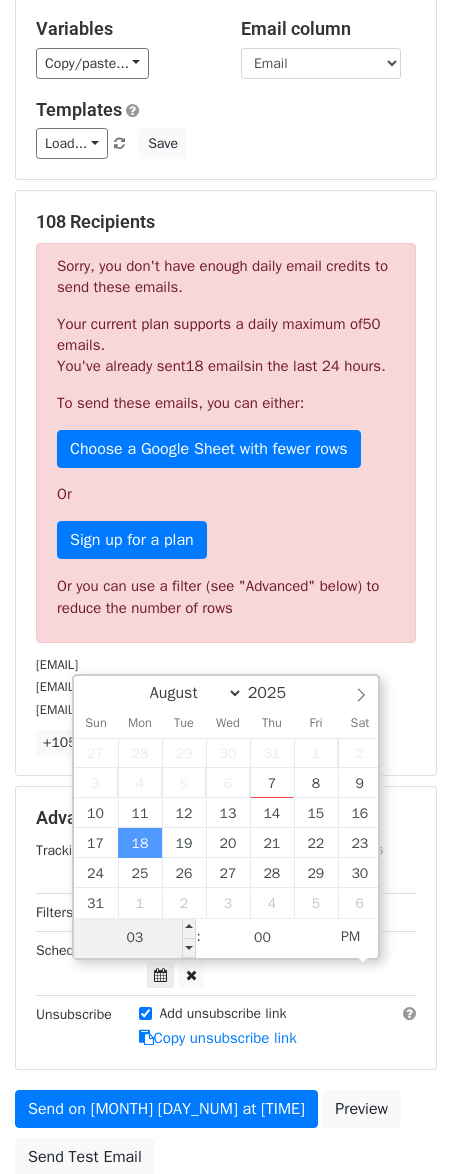 type on "6" 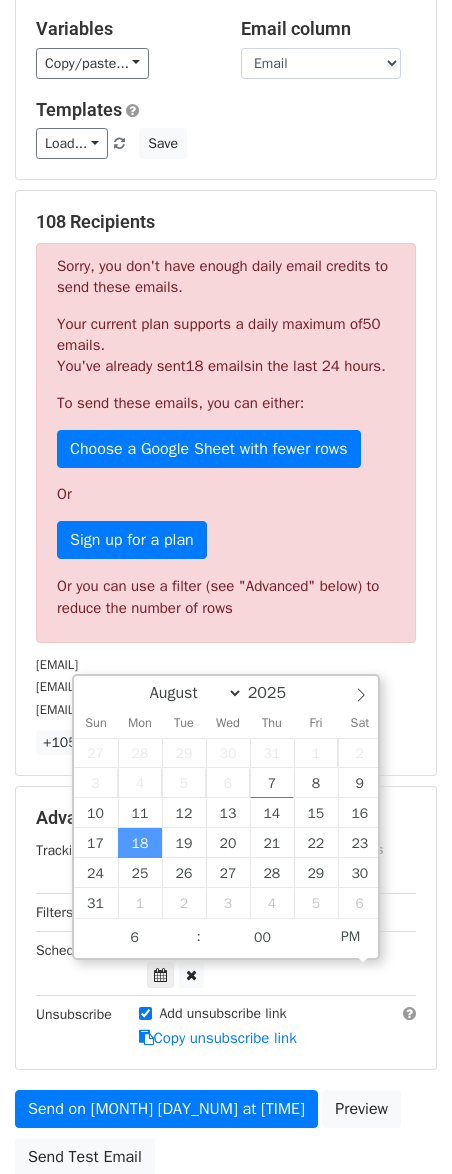 type on "[YEAR]-[MONTH]-[DAY_NUM] [TIME]" 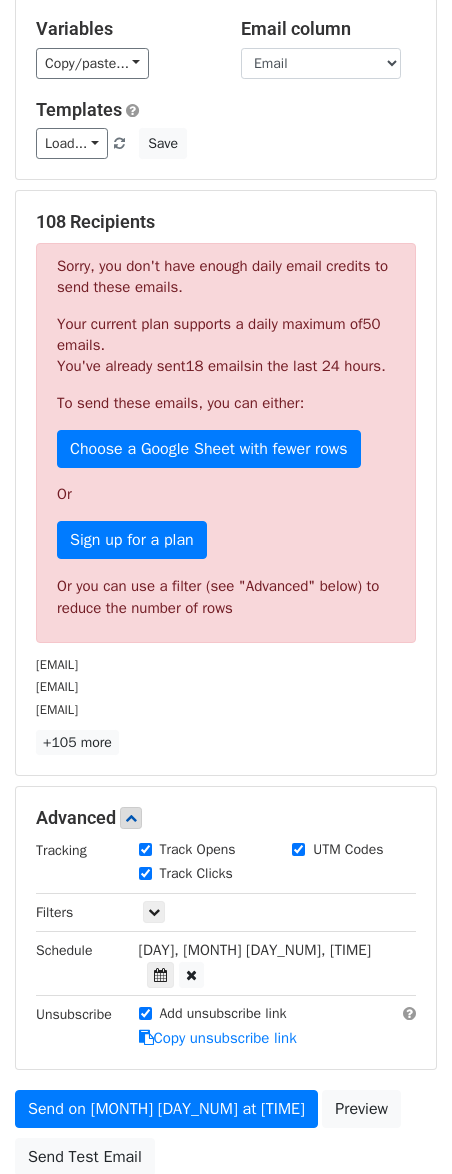 click on "Schedule
[DAY], [MONTH] [DAY_NUM], [TIME]
[YEAR]-[MONTH]-[DAY_NUM] [TIME]
Unsubscribe
Add unsubscribe link
Copy unsubscribe link" at bounding box center [226, 944] 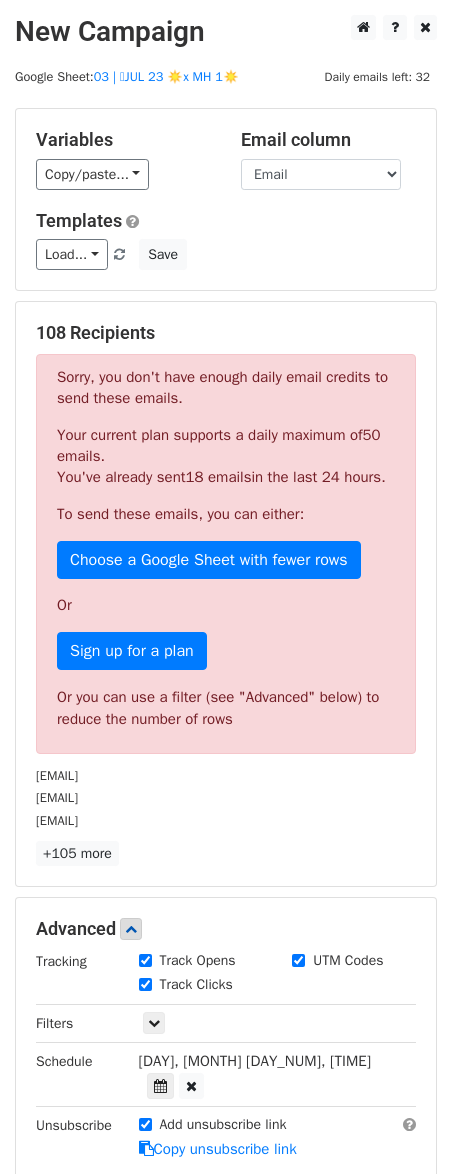 click on "Sorry, you don't have enough daily email credits to send these emails.
Your current plan supports a daily maximum of  50 emails .
You've already sent  18 emails  in the last 24 hours.
To send these emails, you can either:
Choose a Google Sheet with fewer rows
Or
Sign up for a plan
Or you can use a filter (see "Advanced" below) to reduce the number of rows" at bounding box center [226, 554] 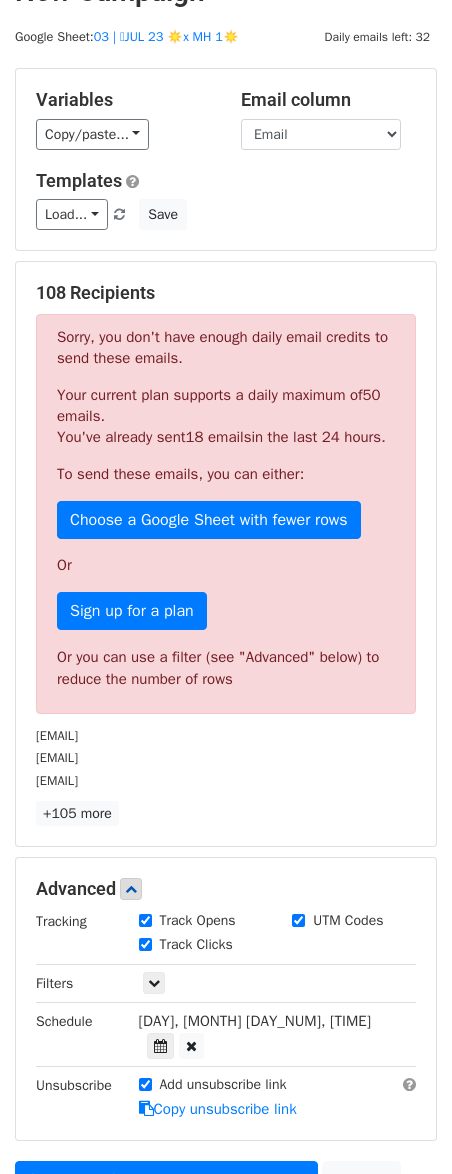 scroll, scrollTop: 0, scrollLeft: 0, axis: both 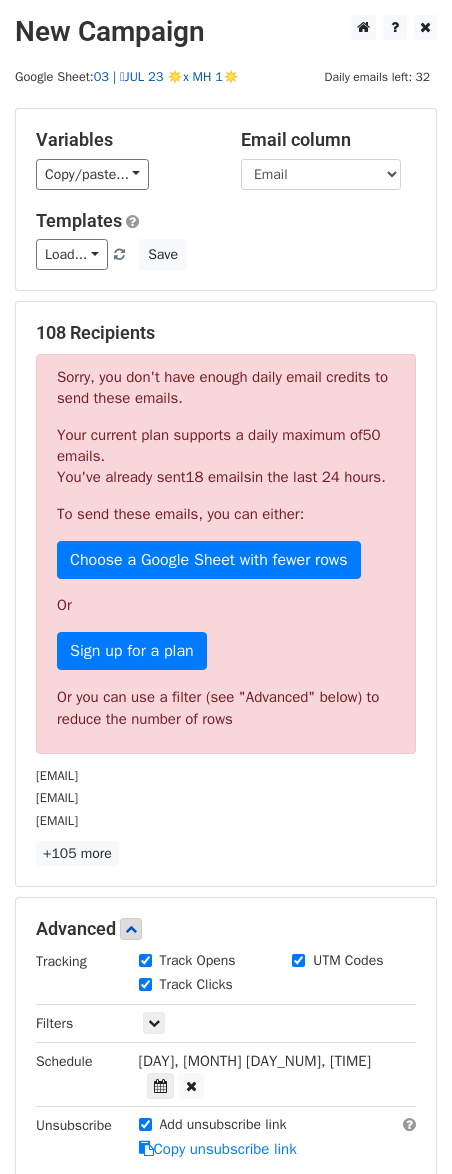 click on "03 | 🩵JUL 23 ☀️x MH 1☀️" at bounding box center (166, 77) 